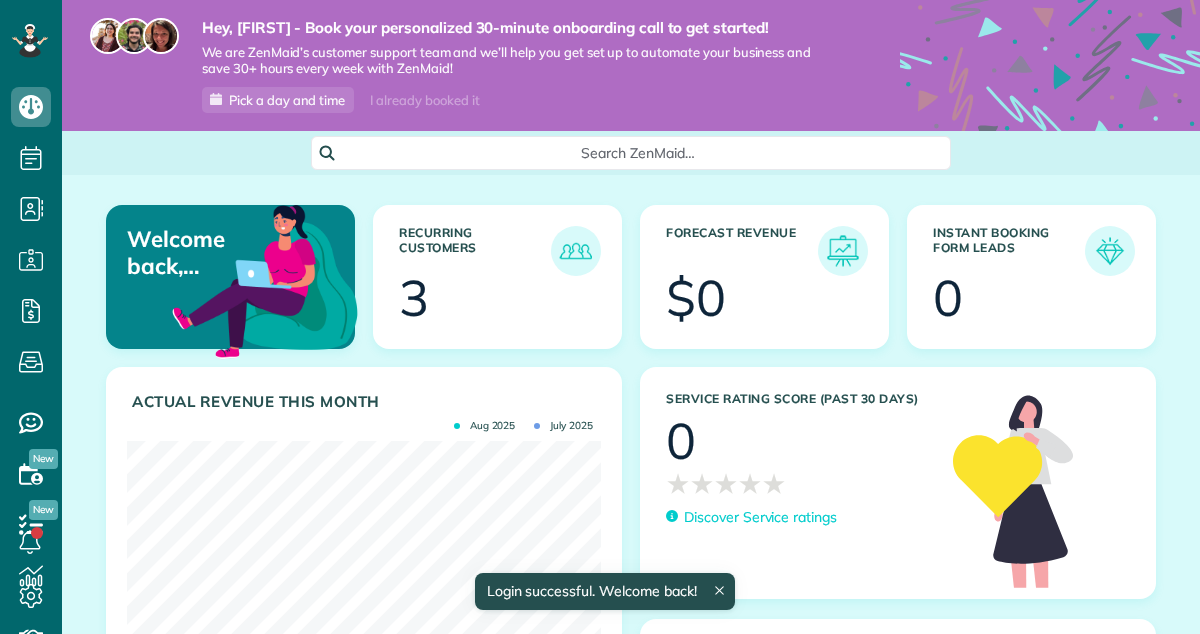scroll, scrollTop: 0, scrollLeft: 0, axis: both 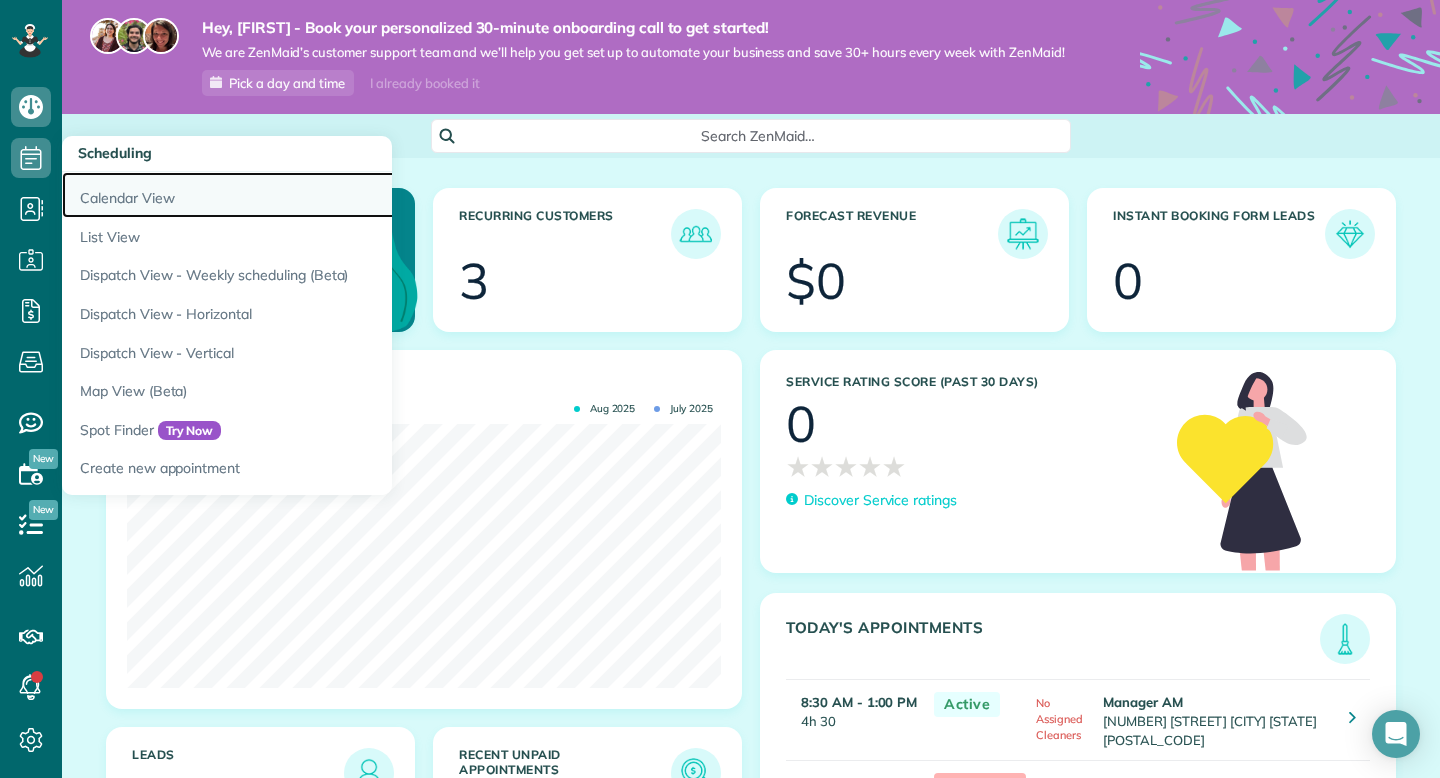 click on "Calendar View" at bounding box center [312, 195] 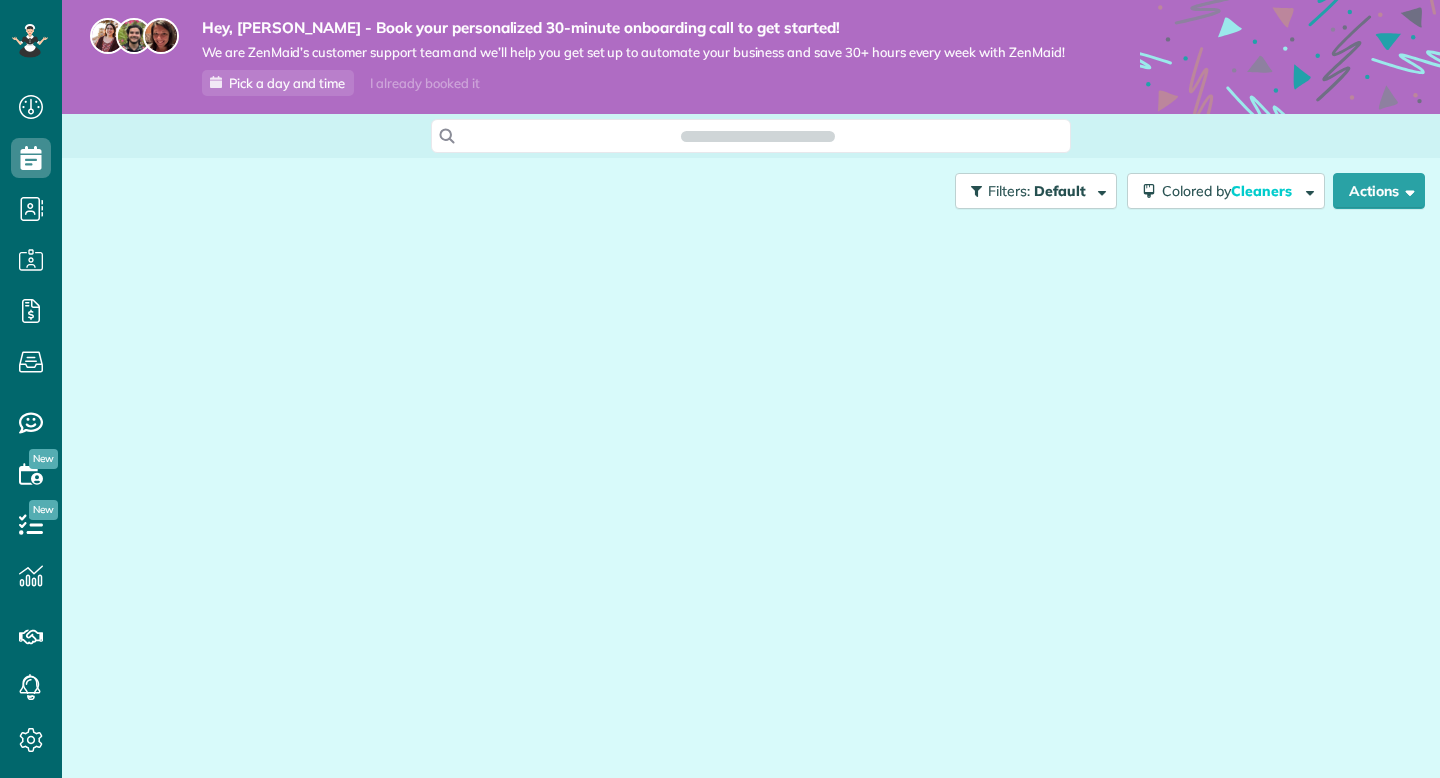 scroll, scrollTop: 0, scrollLeft: 0, axis: both 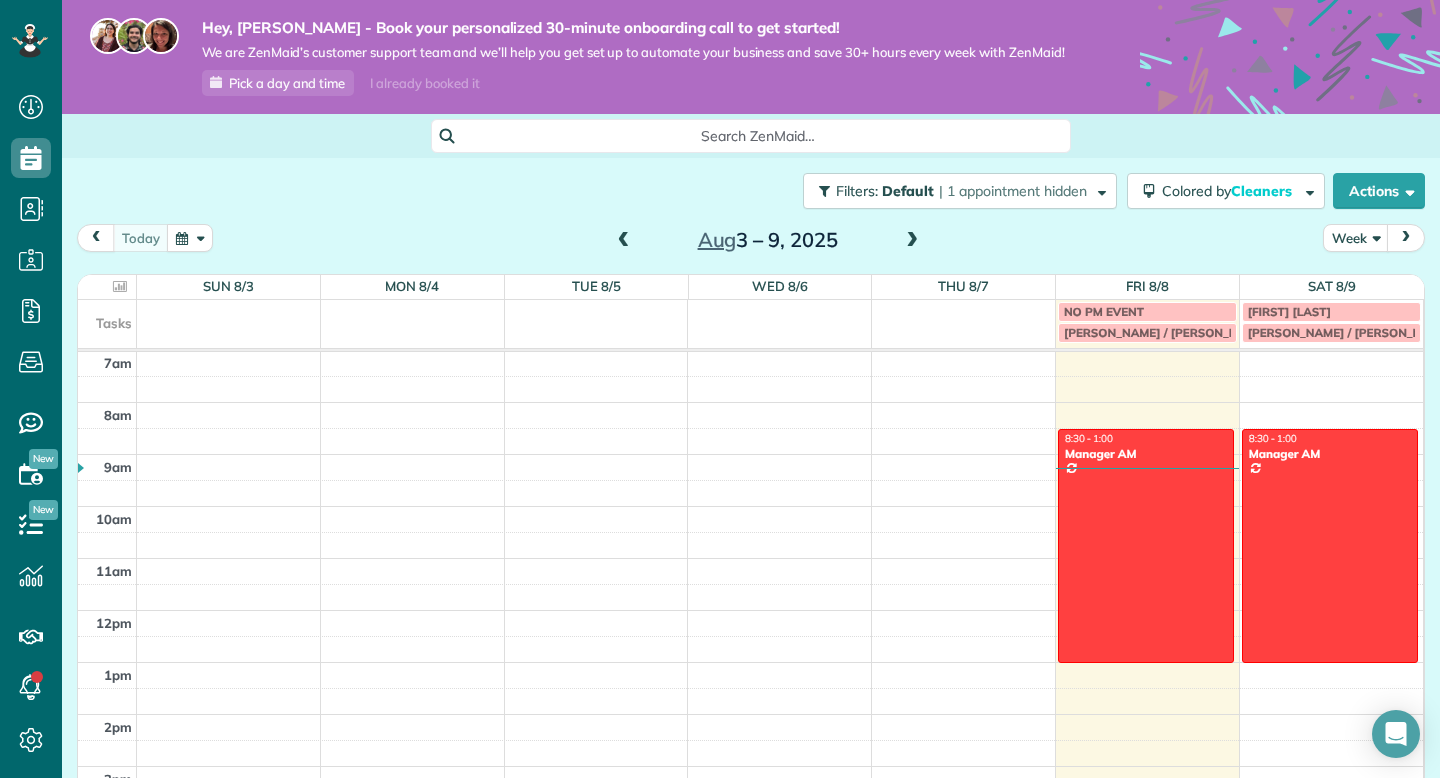 click on "[FIRST] [LAST]" at bounding box center (1331, 312) 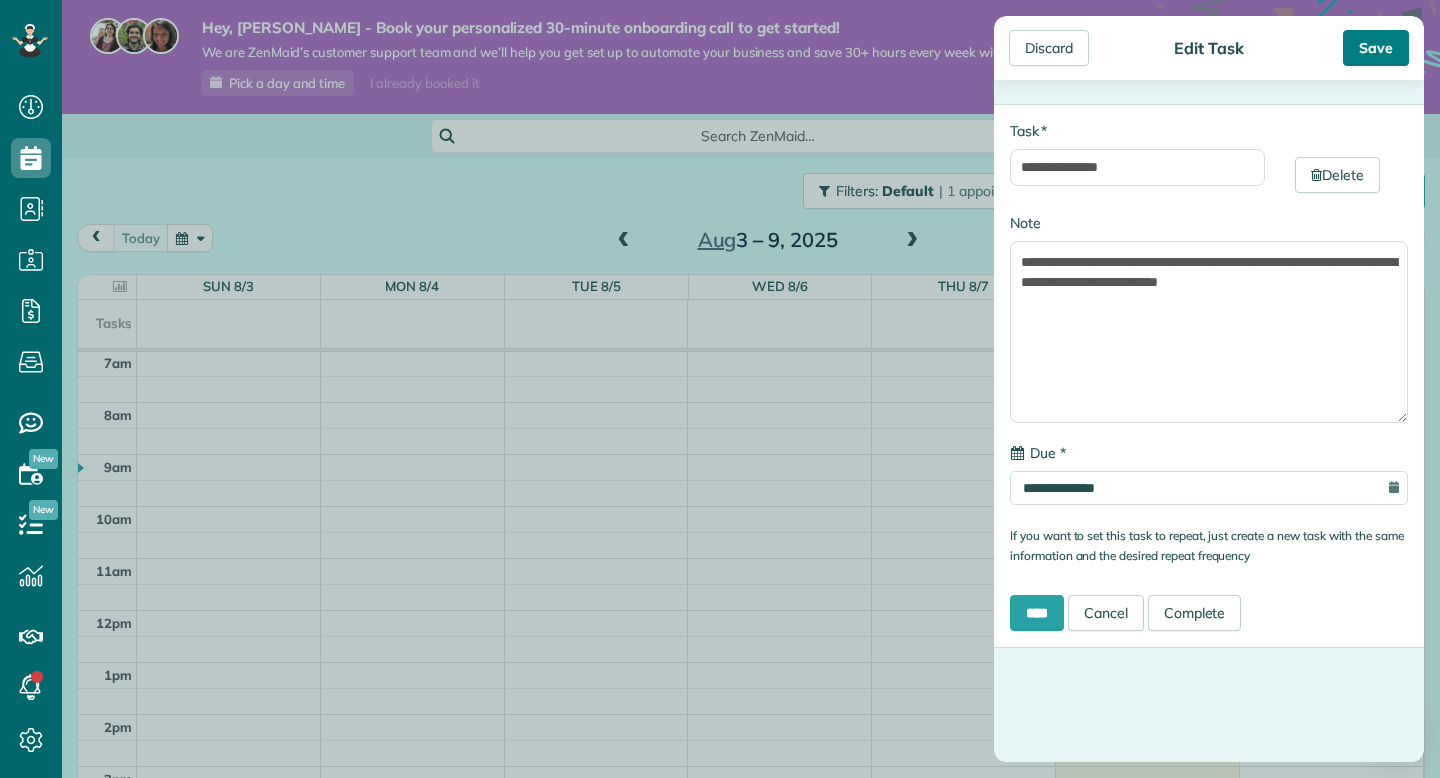 click on "Save" at bounding box center [1376, 48] 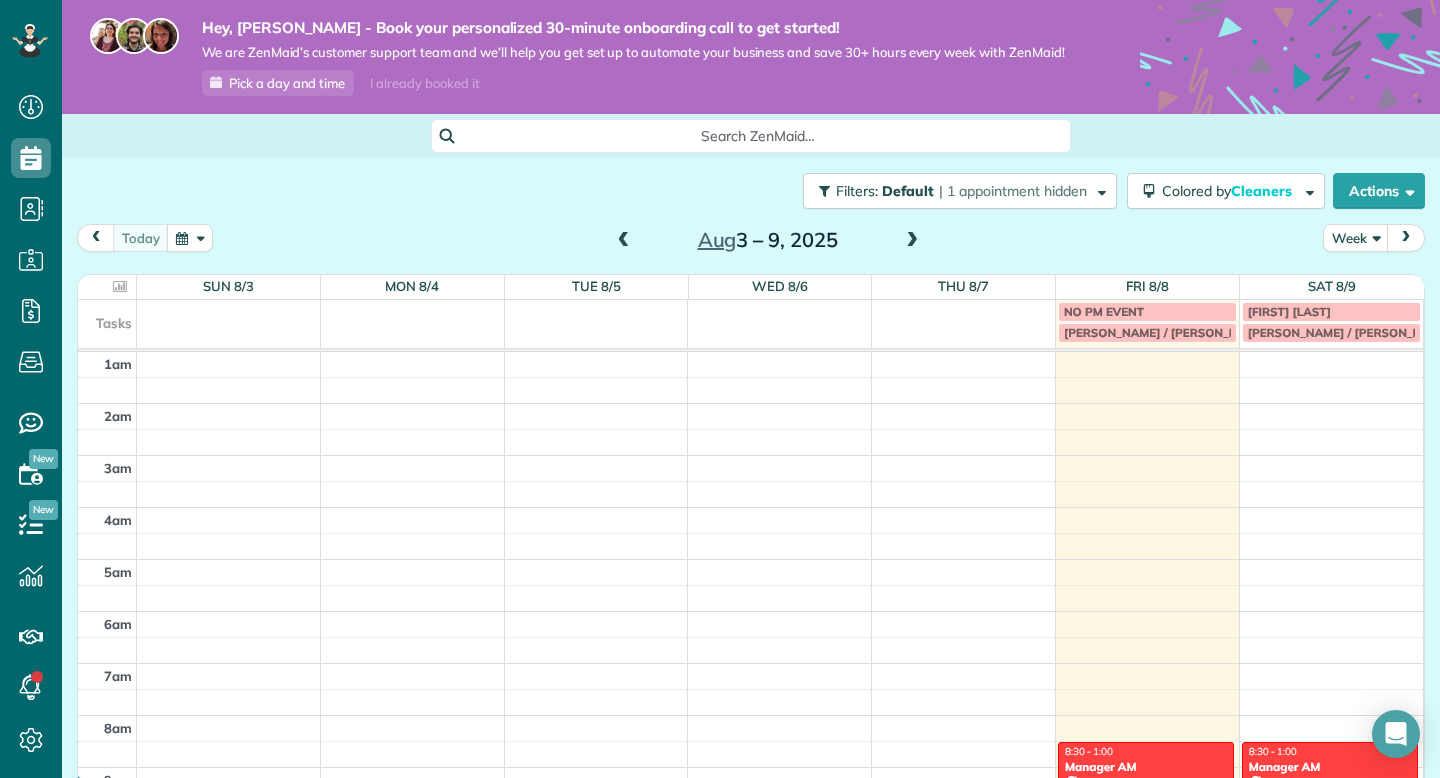 scroll, scrollTop: 0, scrollLeft: 0, axis: both 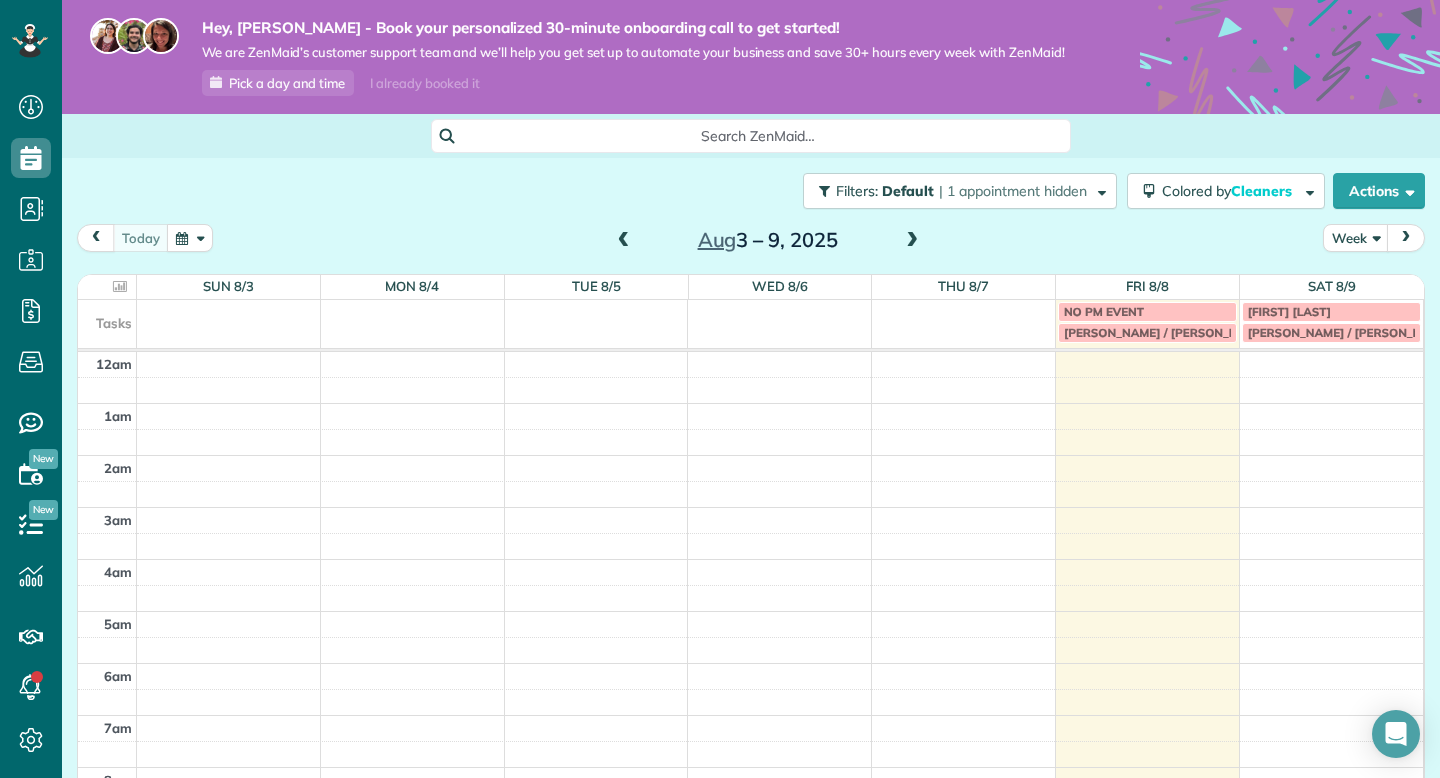 click on "[PERSON_NAME] / [PERSON_NAME]" at bounding box center [1147, 333] 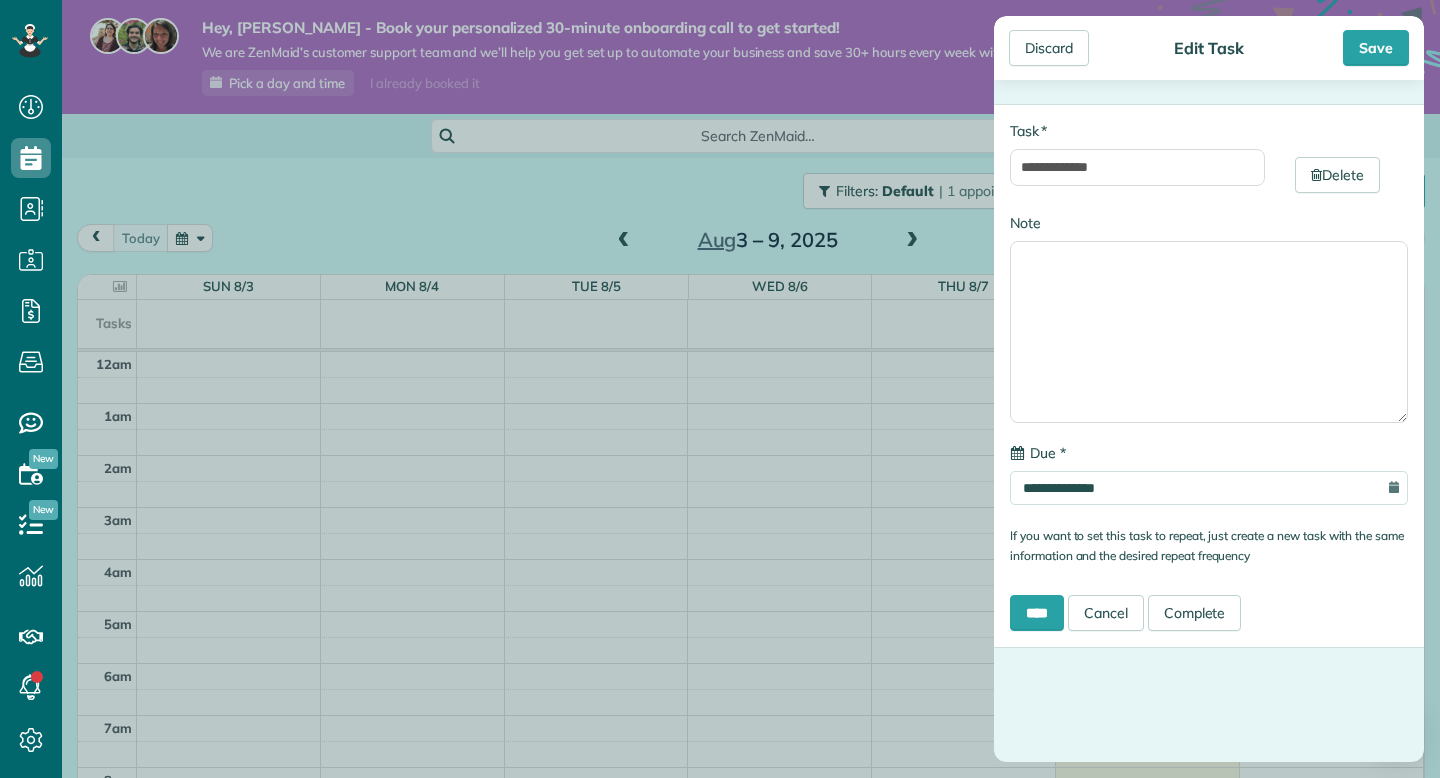 click on "**********" at bounding box center (720, 389) 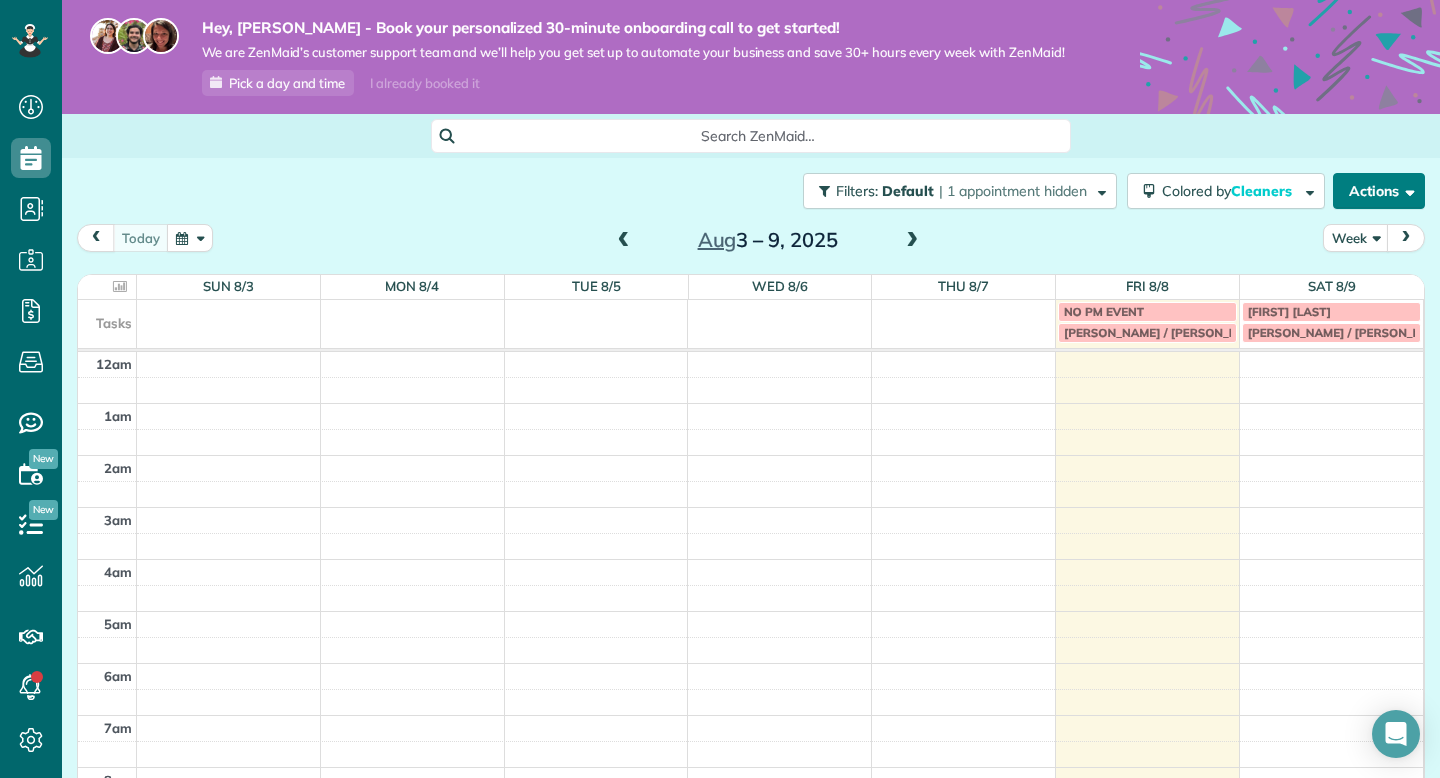 click on "Actions" at bounding box center [1379, 191] 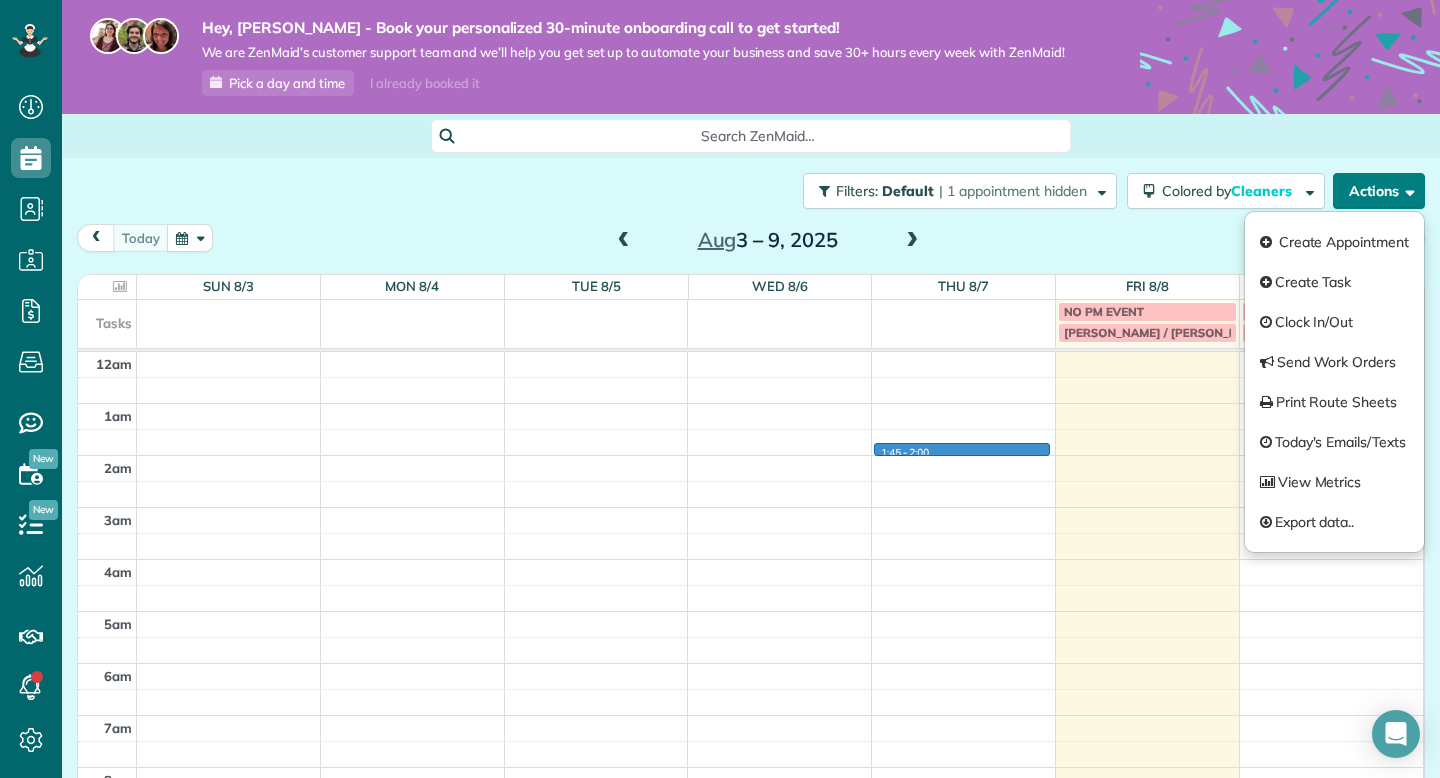 click on "12am 1am 2am 3am 4am 5am 6am 7am 8am 9am 10am 11am 12pm 1pm 2pm 3pm 4pm 5pm 6pm 7pm 8pm 9pm 10pm 11pm 1:45 - 2:00 8:30 - 1:00 Manager AM 4869 Plant Road Alpine, AL 35014 8:30 - 1:00 Manager AM 4869 Plant Road Alpine, AL 35014 JK LF 4:00 - 11:45 Wedding 4869 Plant Road ?, AL 35014" at bounding box center (750, 975) 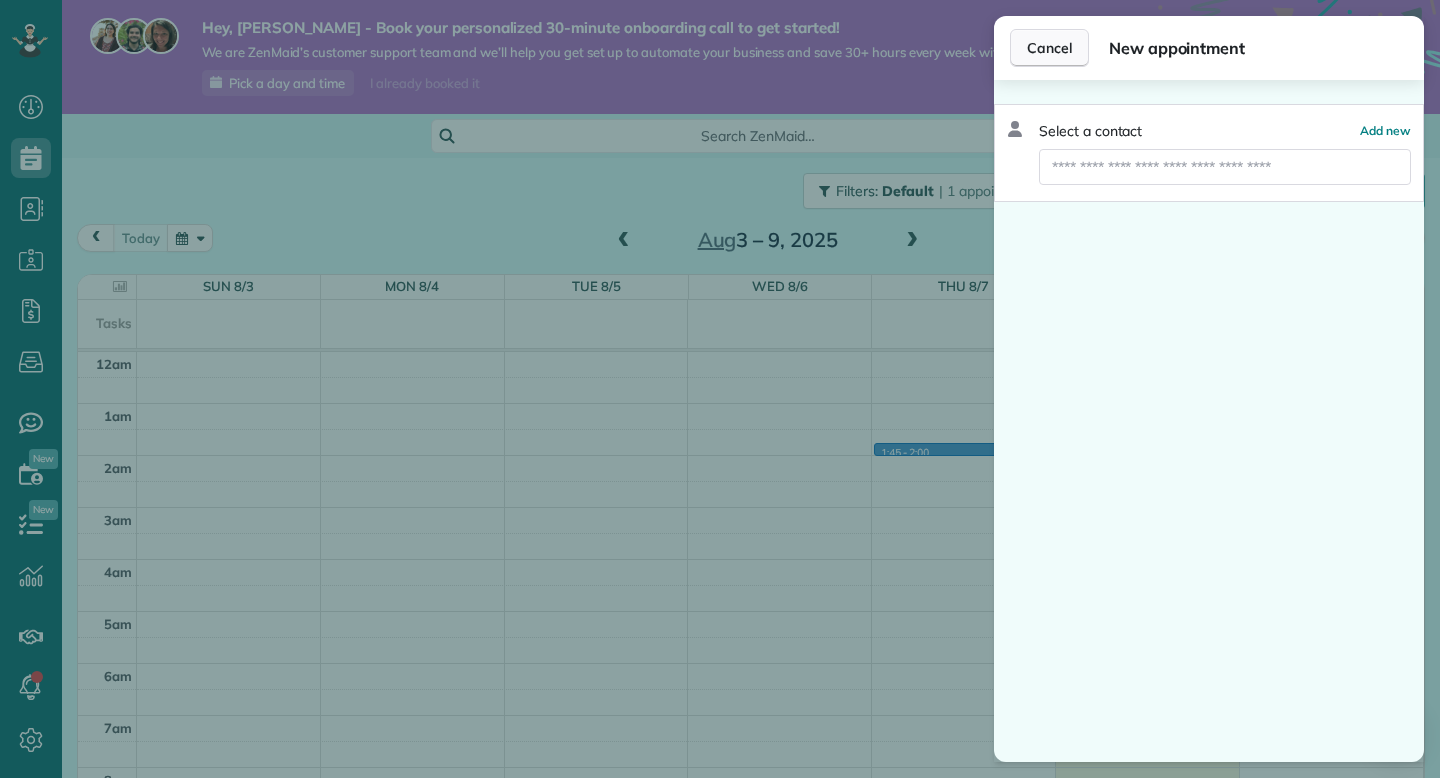 click on "Cancel" at bounding box center (1049, 48) 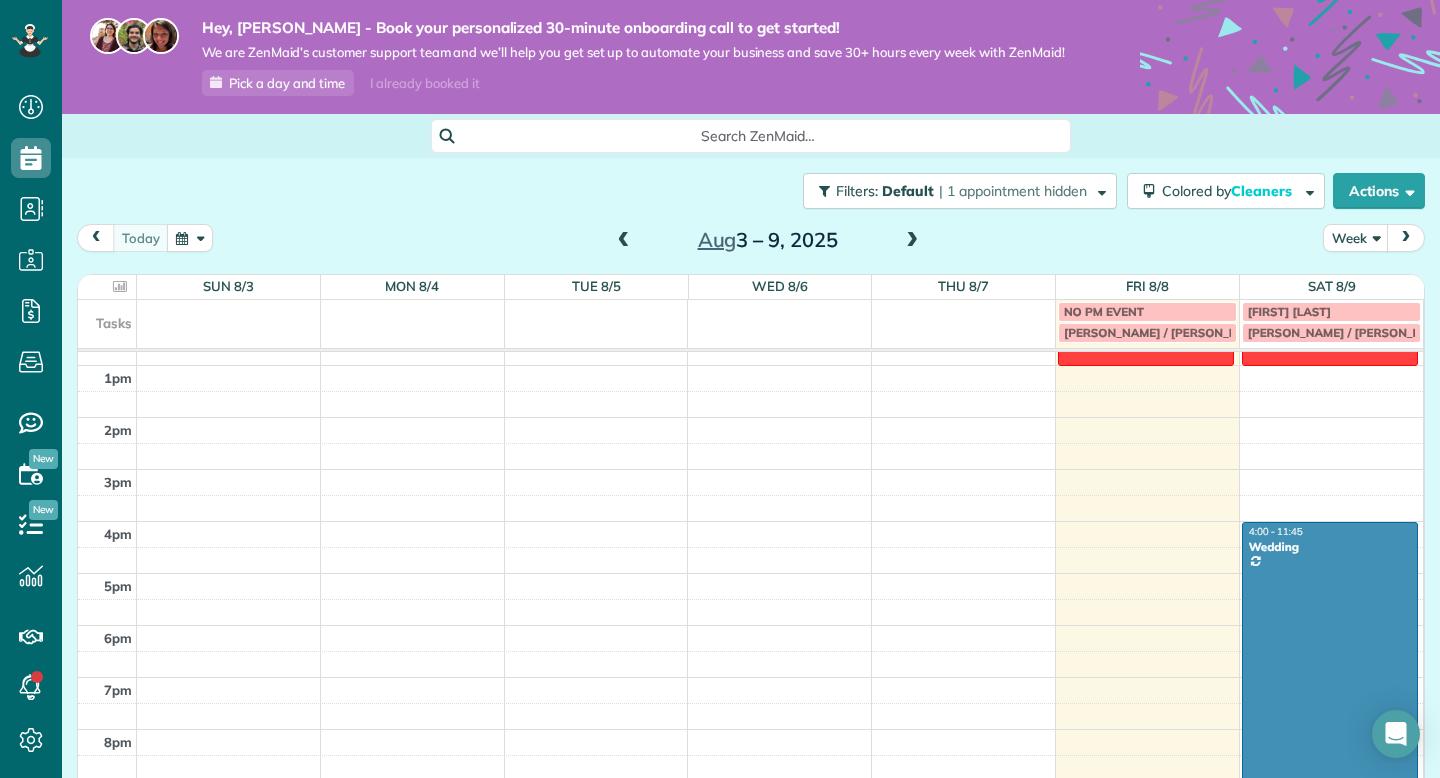 scroll, scrollTop: 681, scrollLeft: 0, axis: vertical 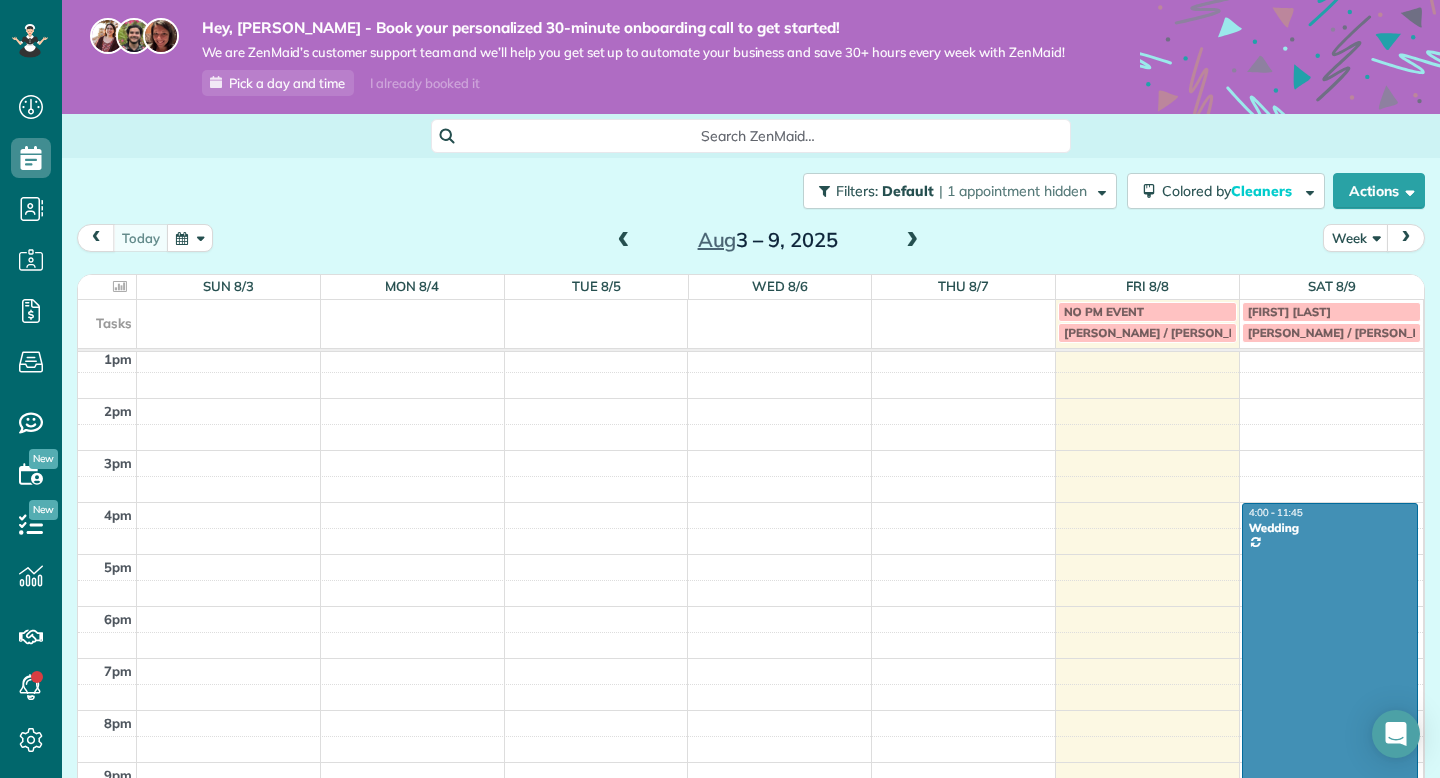 click at bounding box center [1330, 704] 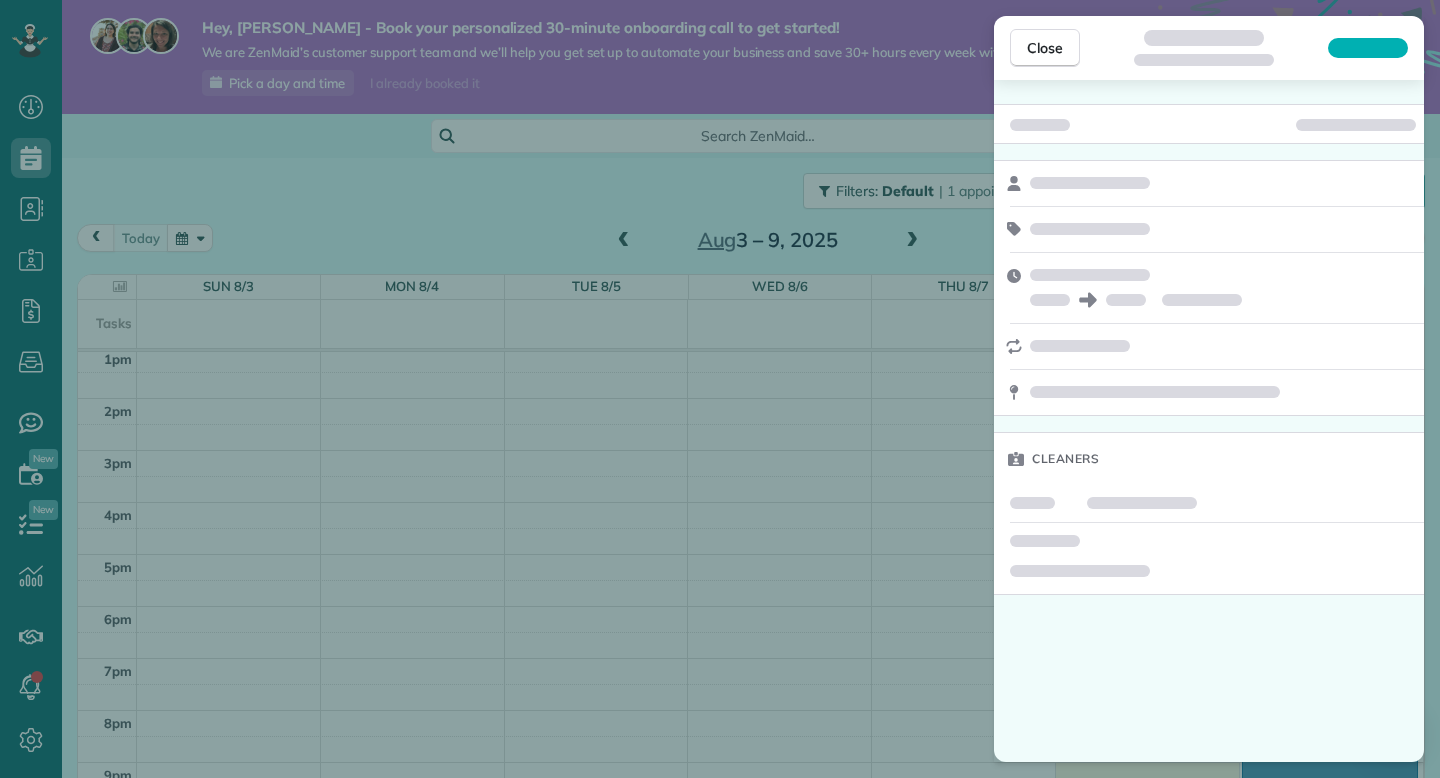 click on "Close   Cleaners" at bounding box center [720, 389] 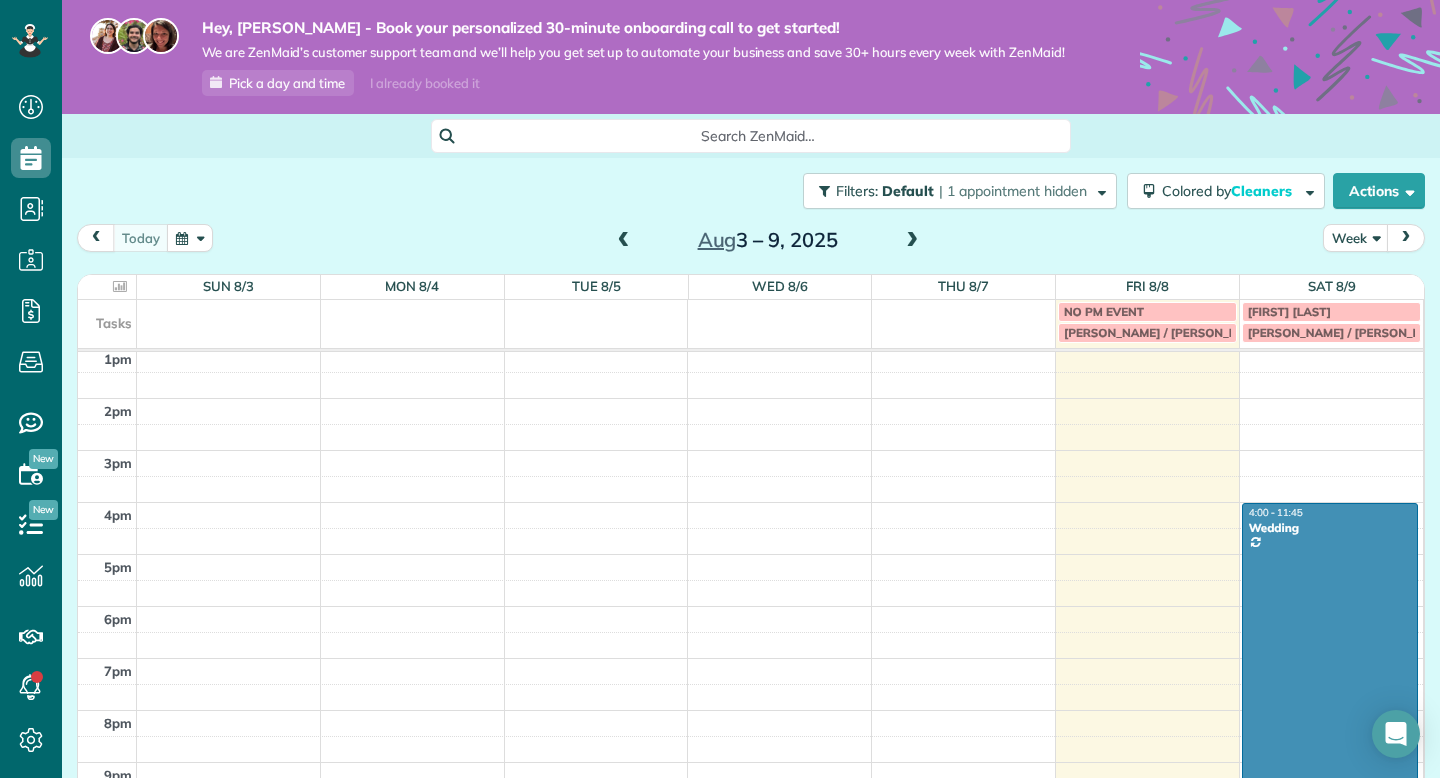 click at bounding box center [1330, 704] 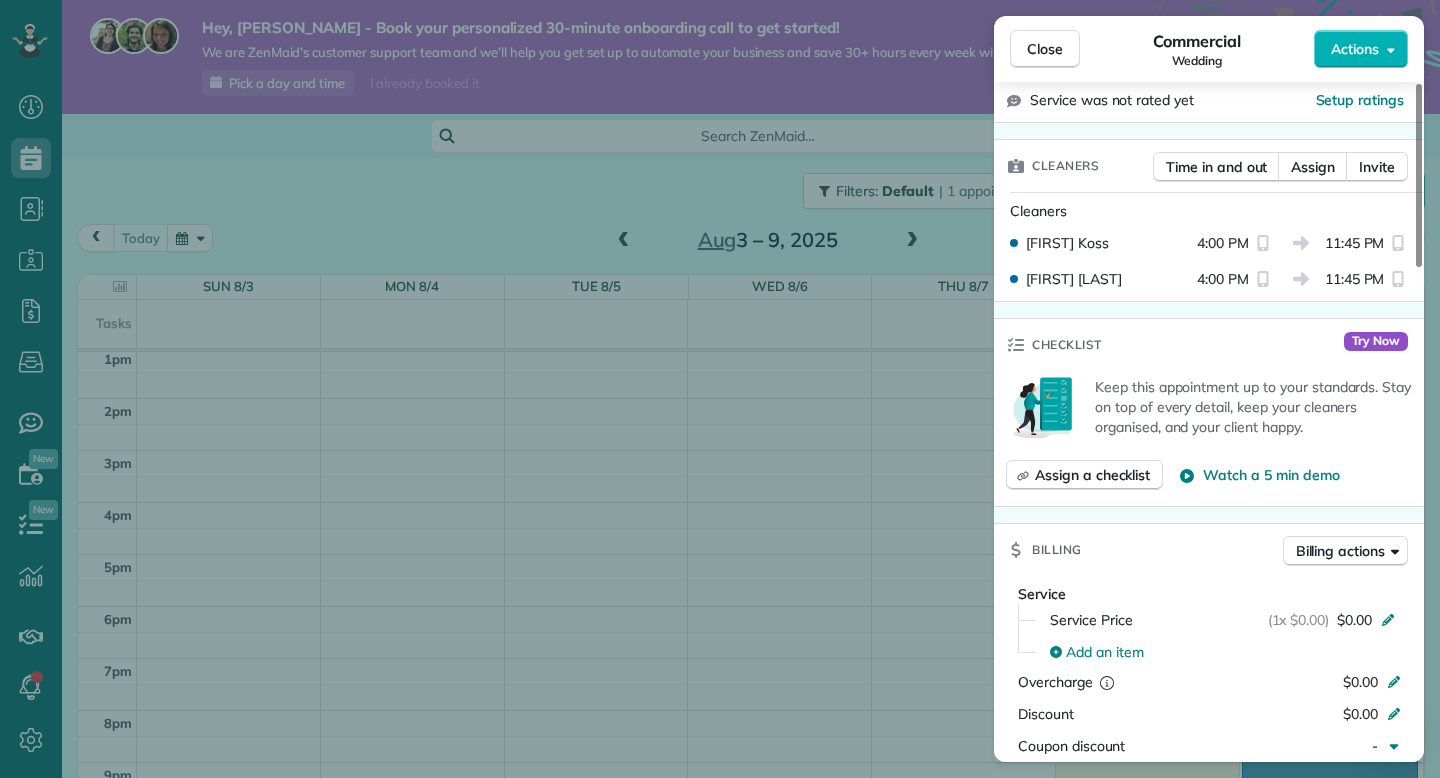 scroll, scrollTop: 494, scrollLeft: 0, axis: vertical 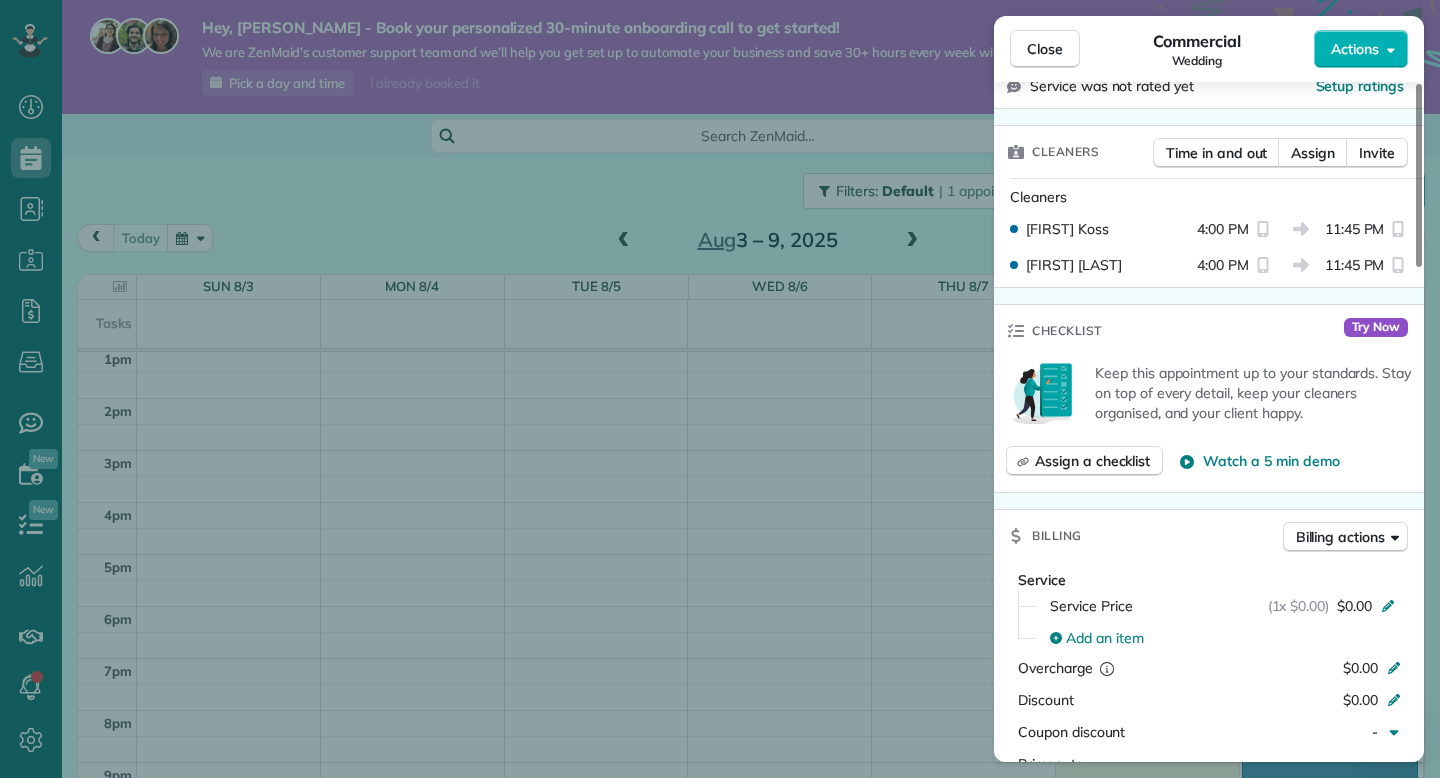 click on "11:45 PM" at bounding box center (1355, 229) 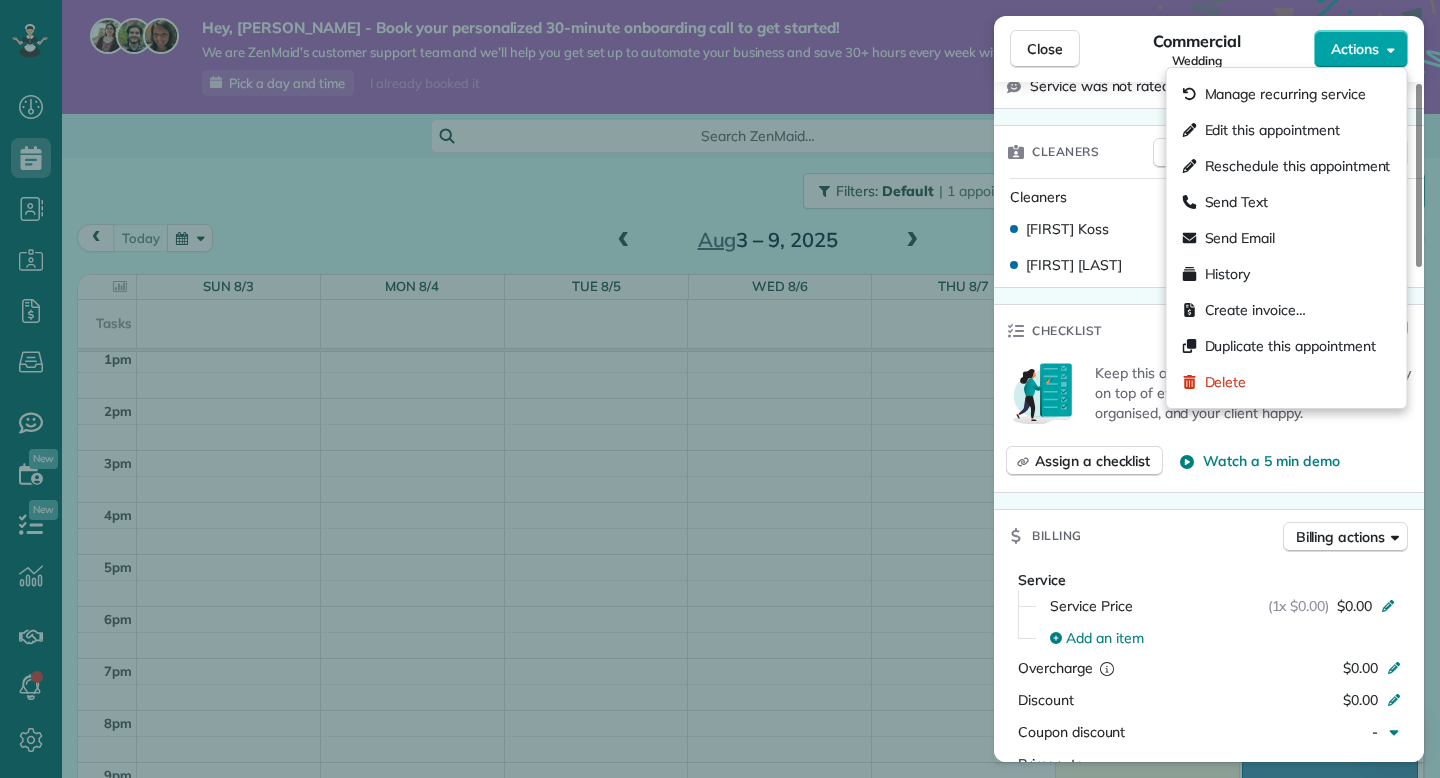click on "Actions" at bounding box center (1355, 49) 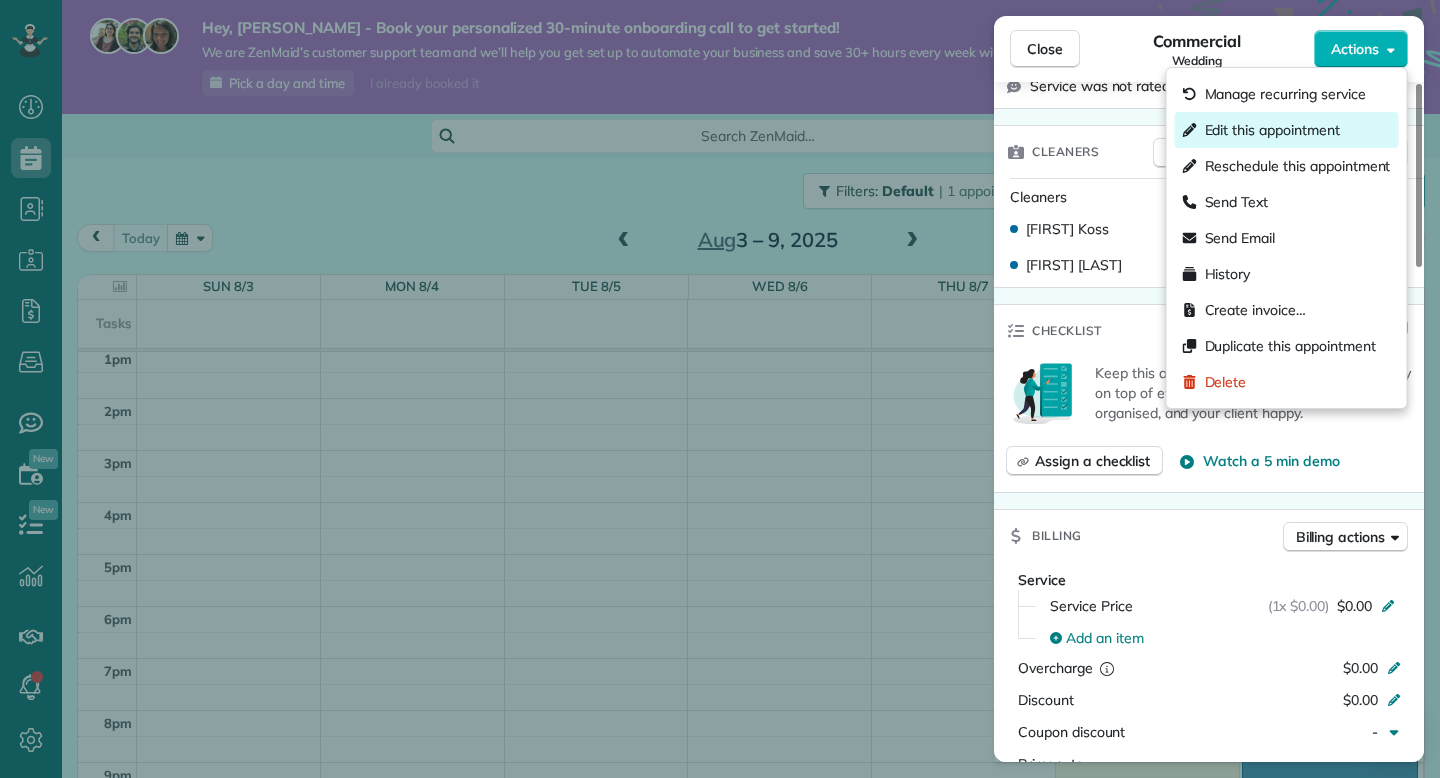 click on "Edit this appointment" at bounding box center [1272, 130] 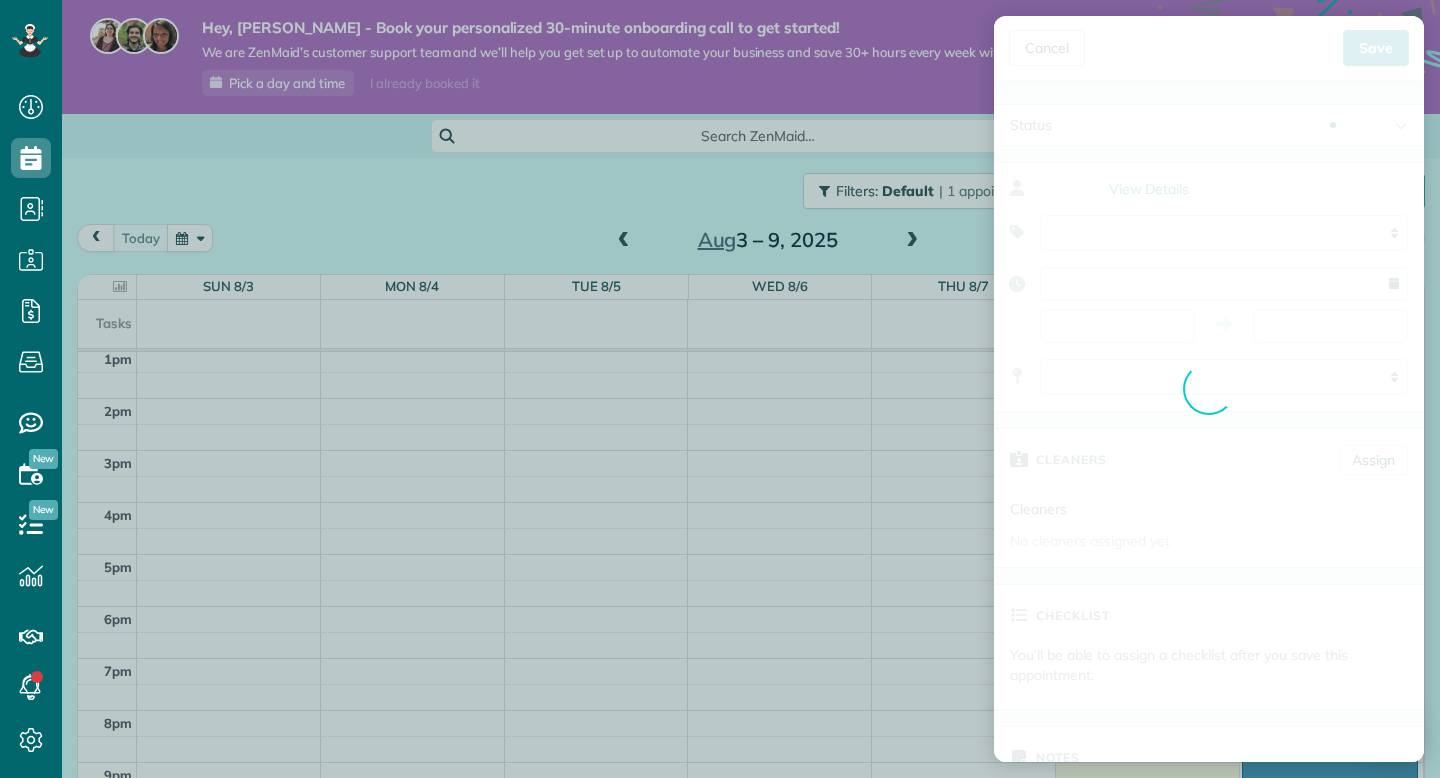 type on "**********" 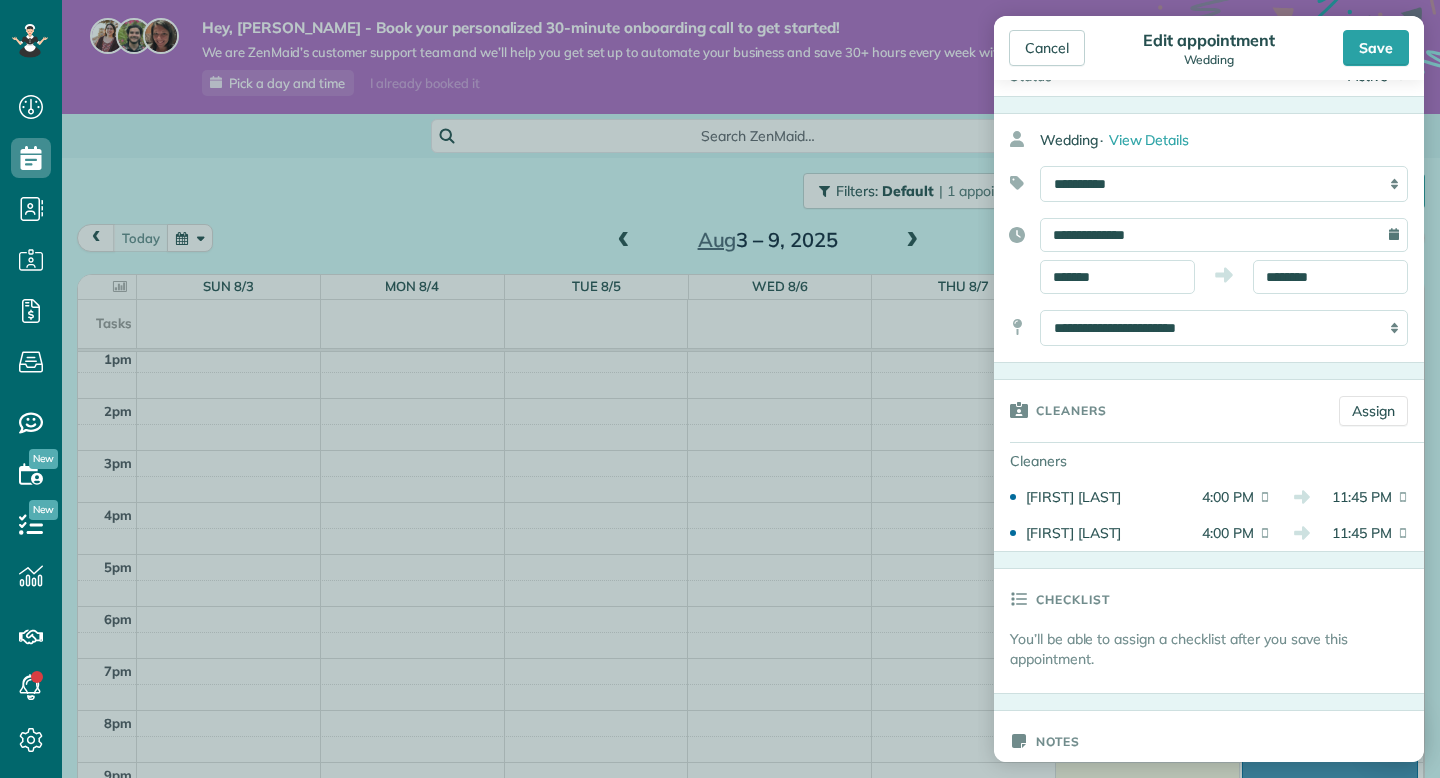 scroll, scrollTop: 47, scrollLeft: 0, axis: vertical 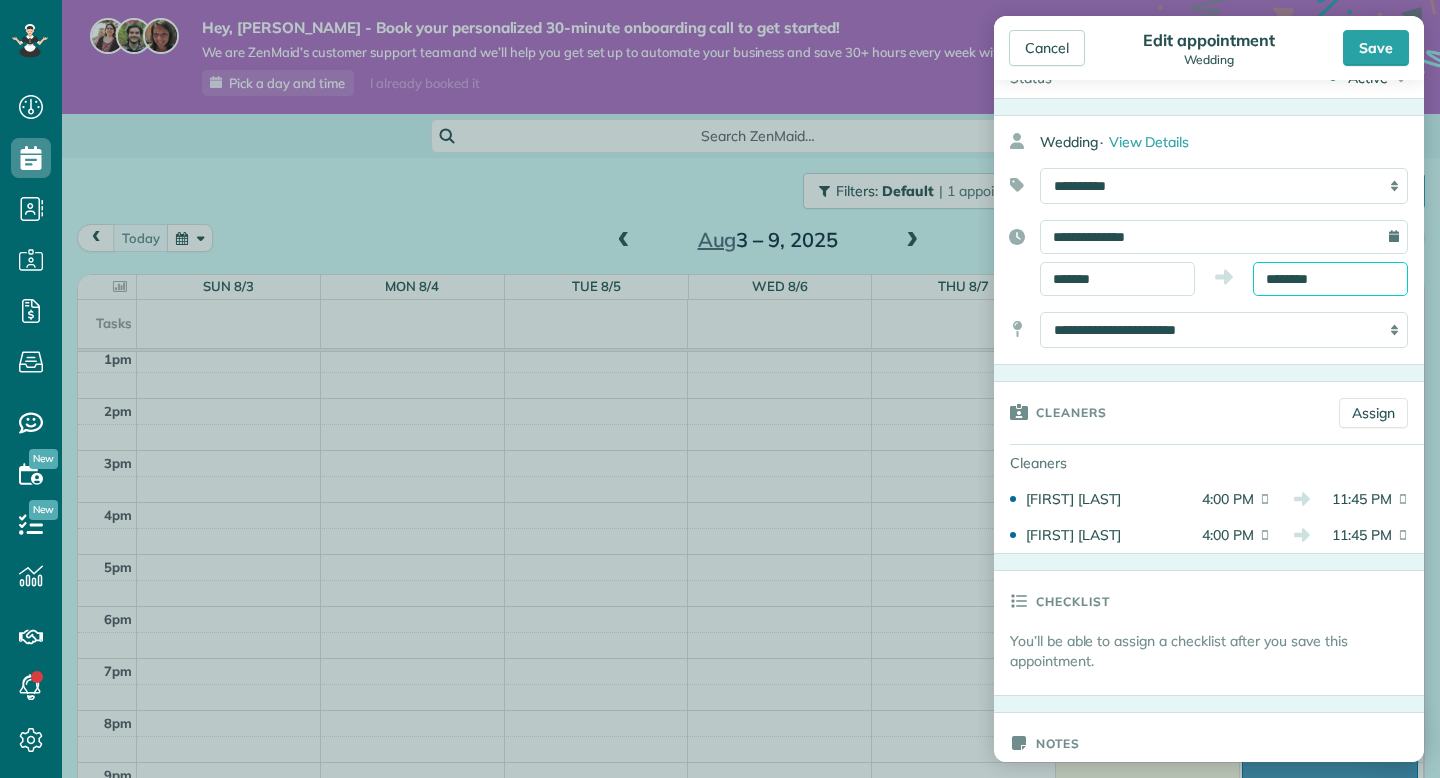 click on "Dashboard
Scheduling
Calendar View
List View
Dispatch View - Weekly scheduling (Beta)" at bounding box center (720, 389) 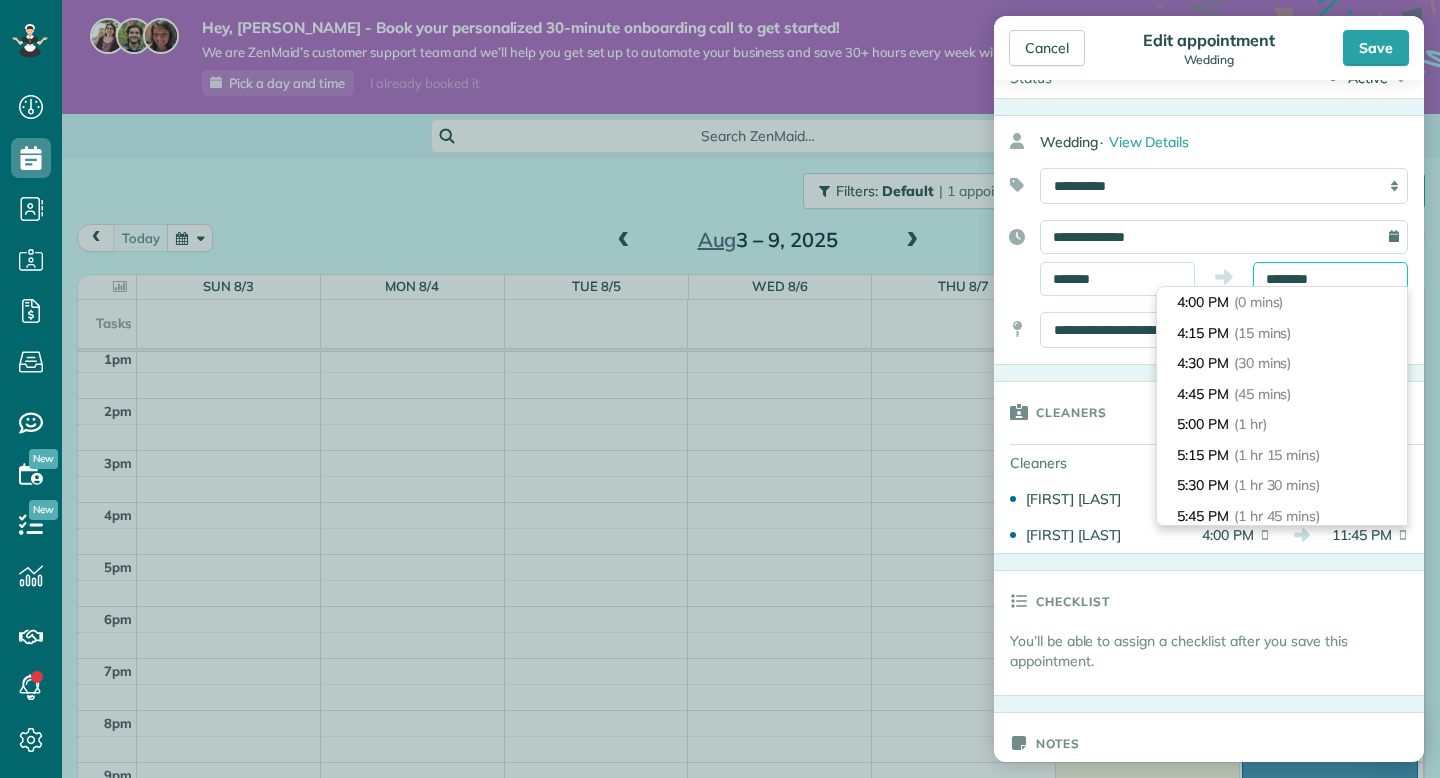 scroll, scrollTop: 0, scrollLeft: 0, axis: both 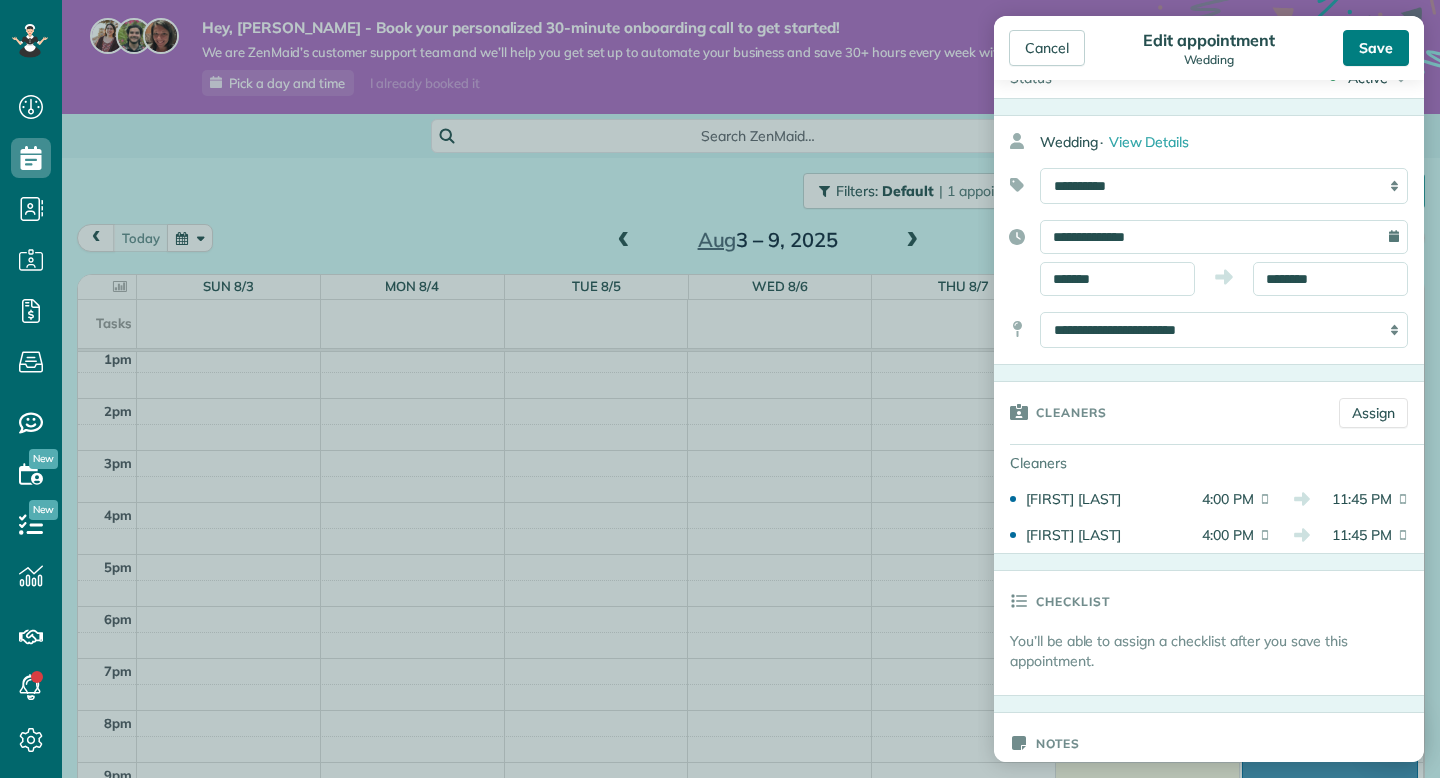click on "Save" at bounding box center [1376, 48] 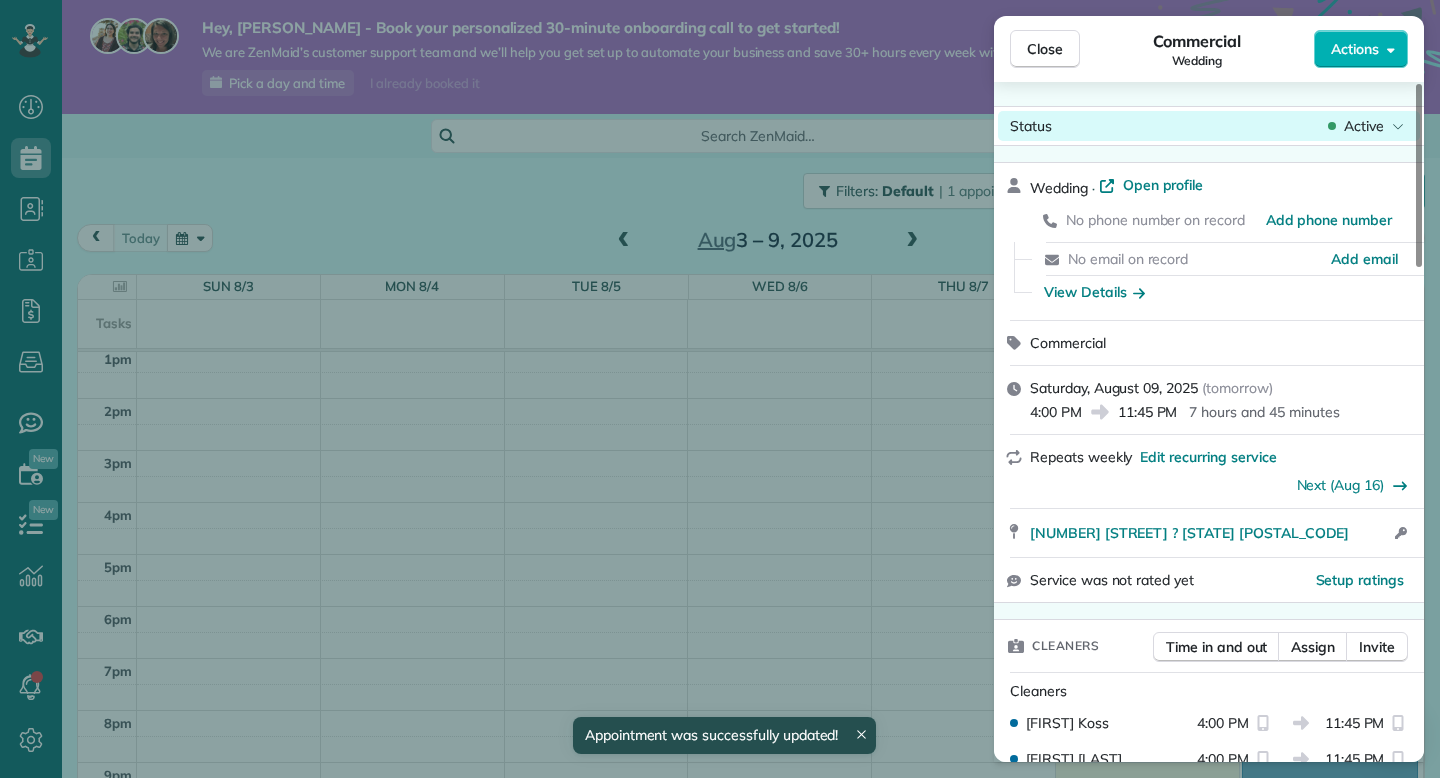 scroll, scrollTop: 681, scrollLeft: 0, axis: vertical 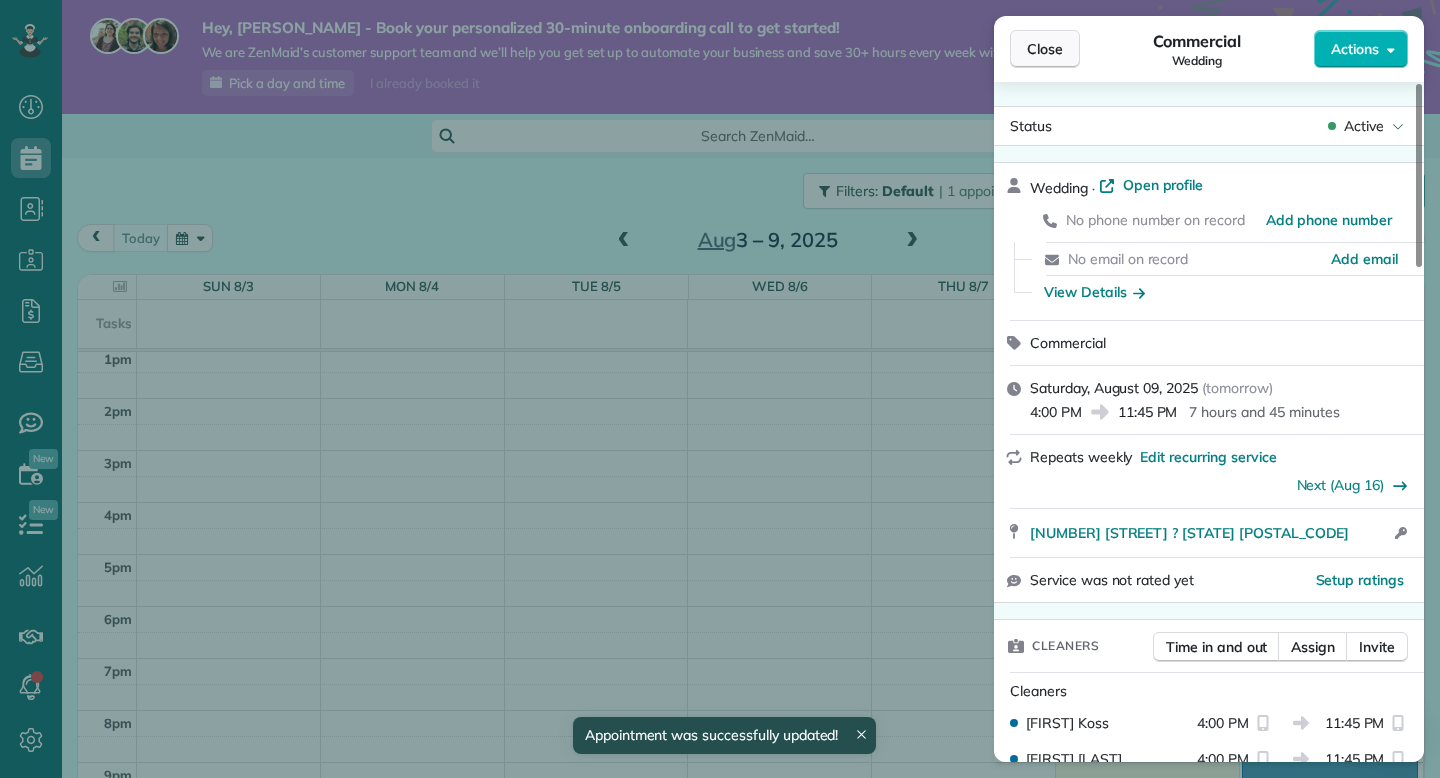 click on "Close" at bounding box center (1045, 49) 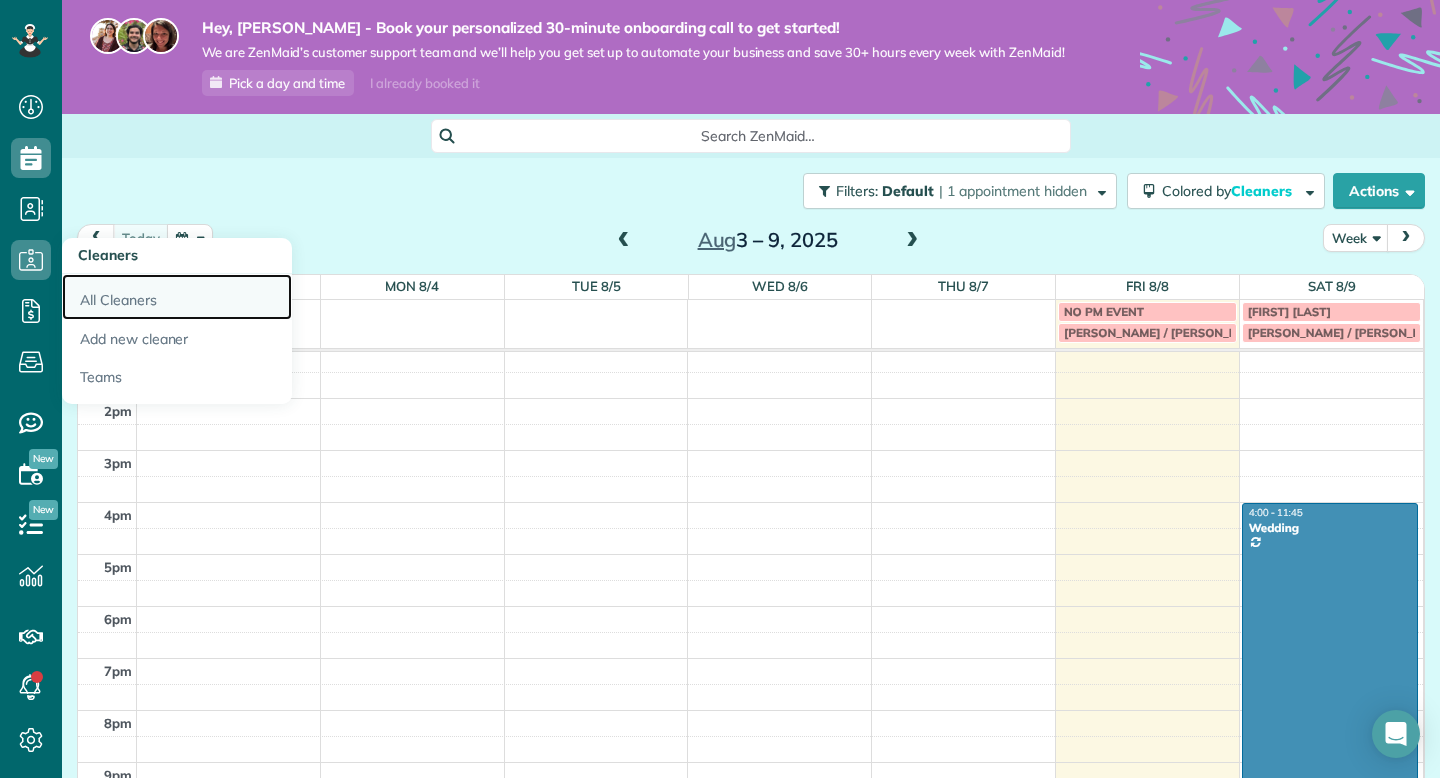 click on "All Cleaners" at bounding box center [177, 297] 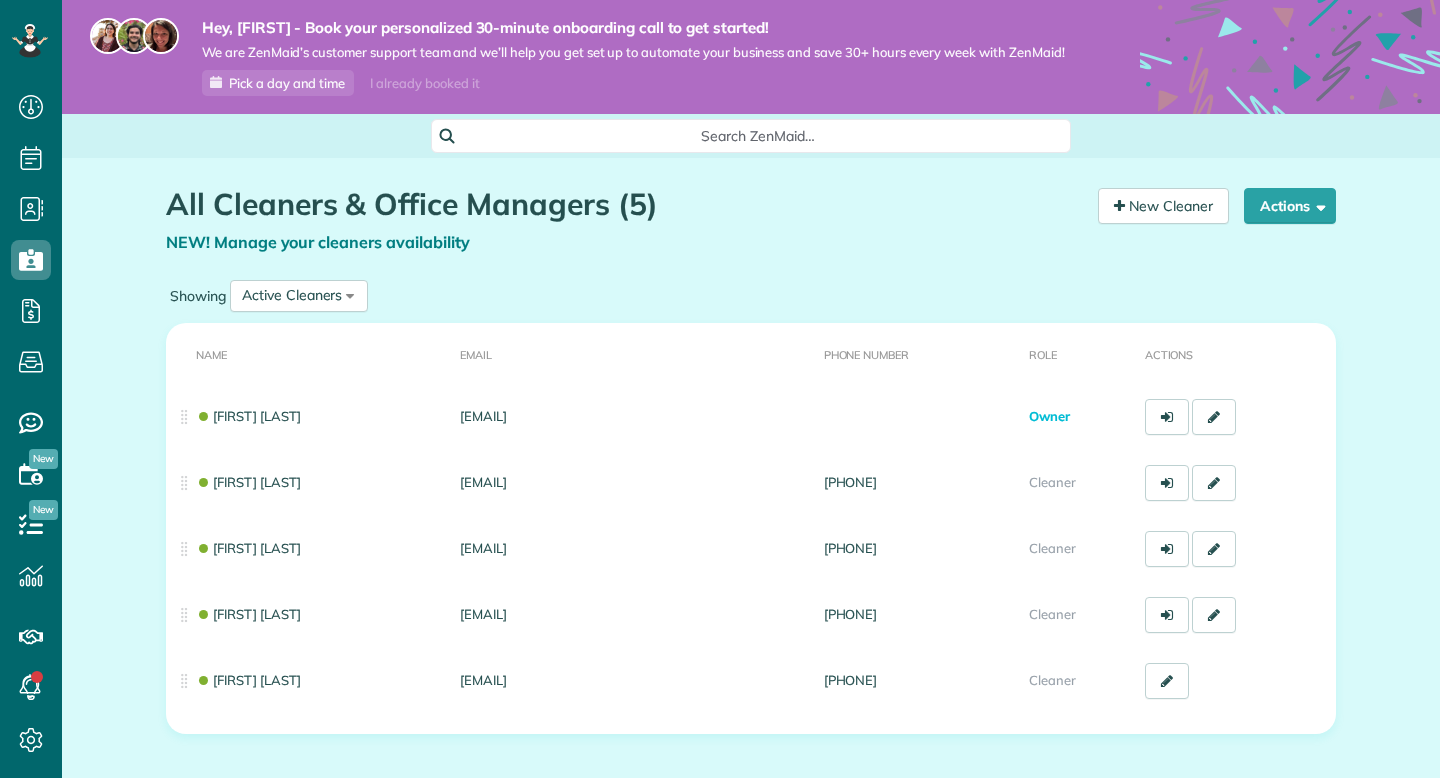 scroll, scrollTop: 0, scrollLeft: 0, axis: both 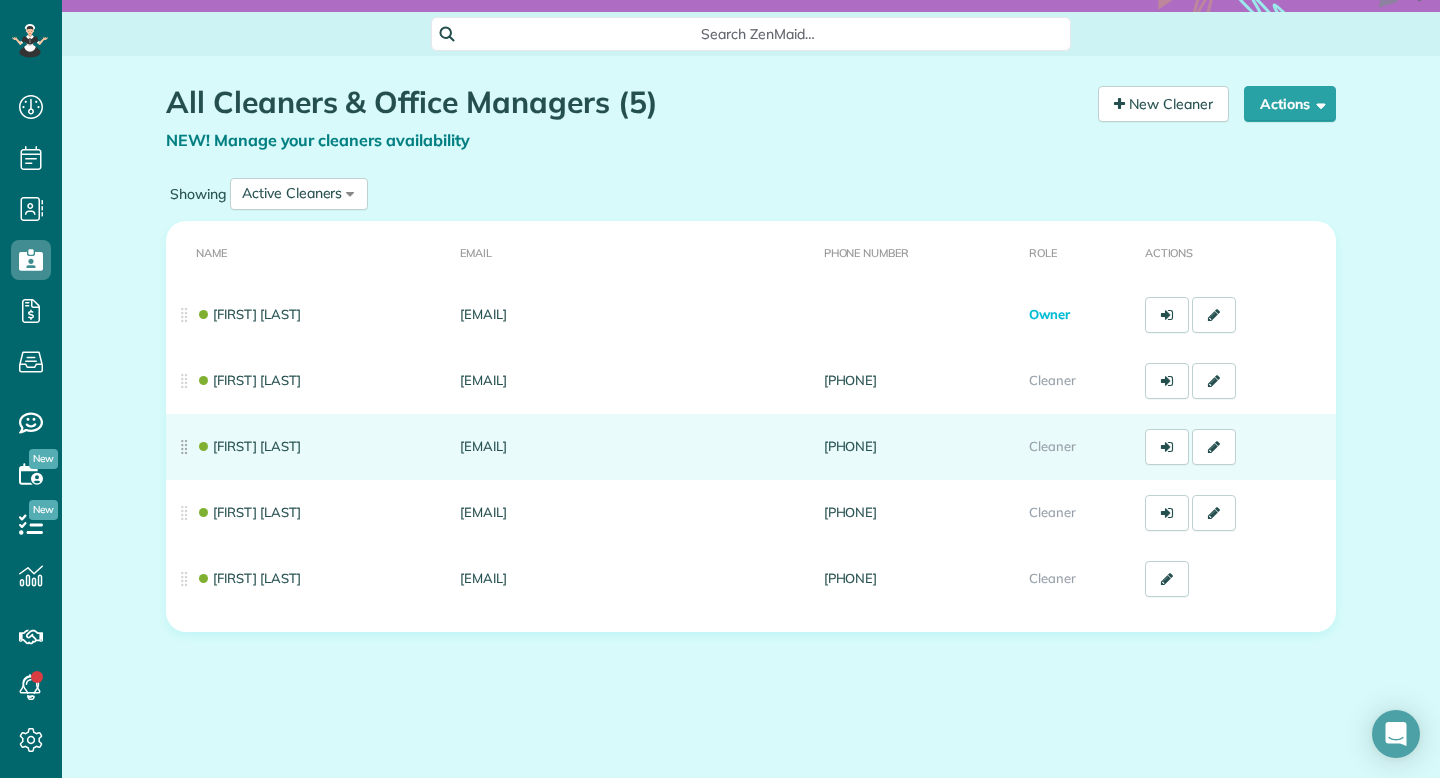click on "Kevin Koss" at bounding box center [309, 447] 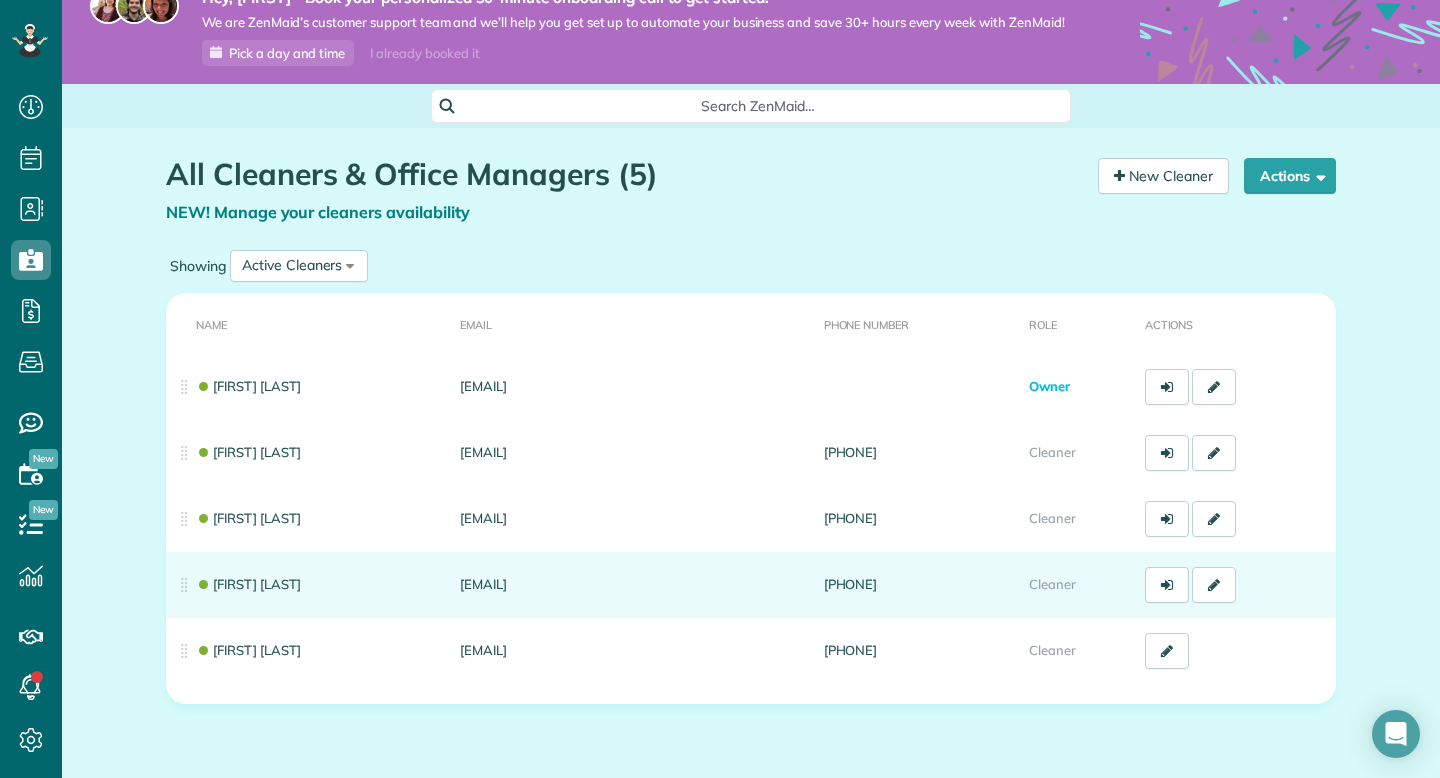 scroll, scrollTop: 0, scrollLeft: 0, axis: both 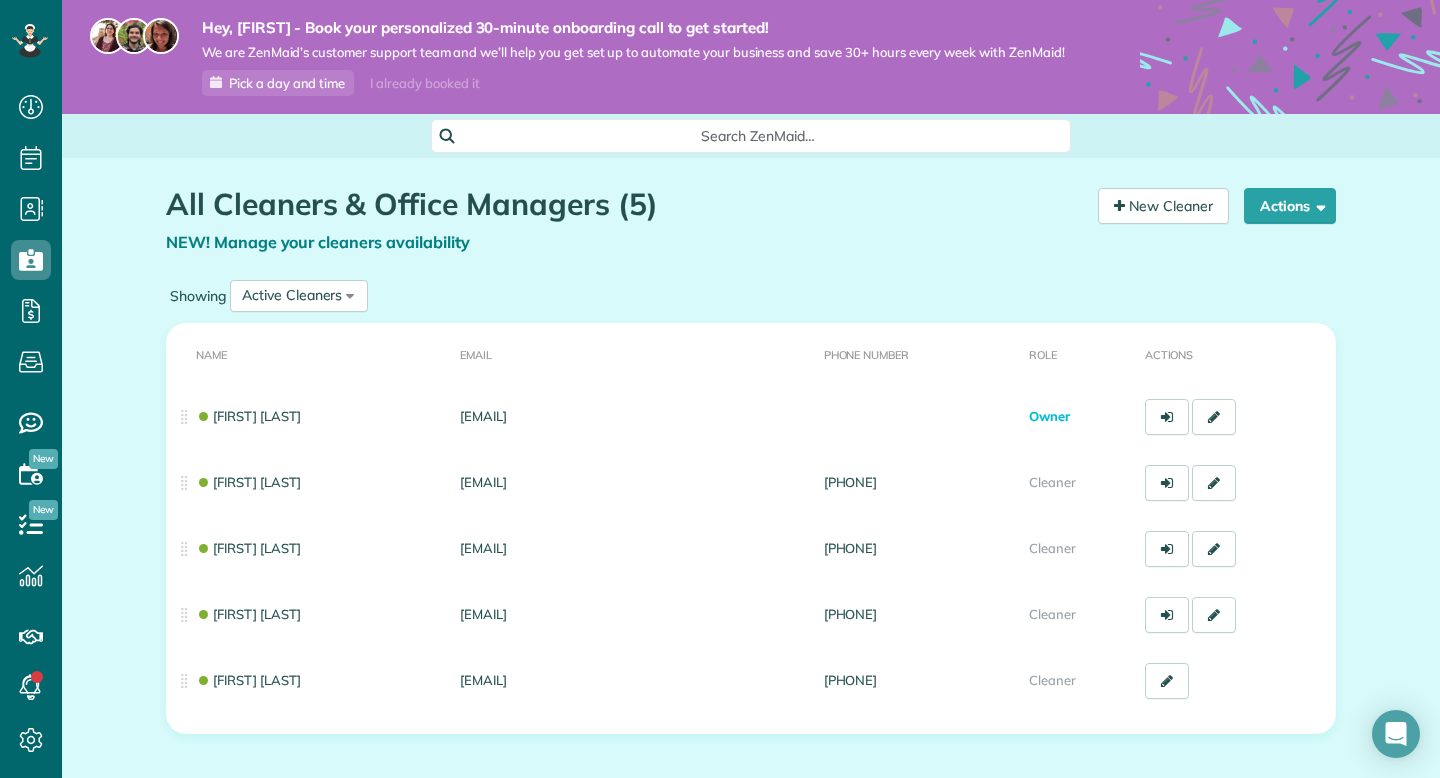 click on "NEW! Manage your cleaners availability" at bounding box center [624, 242] 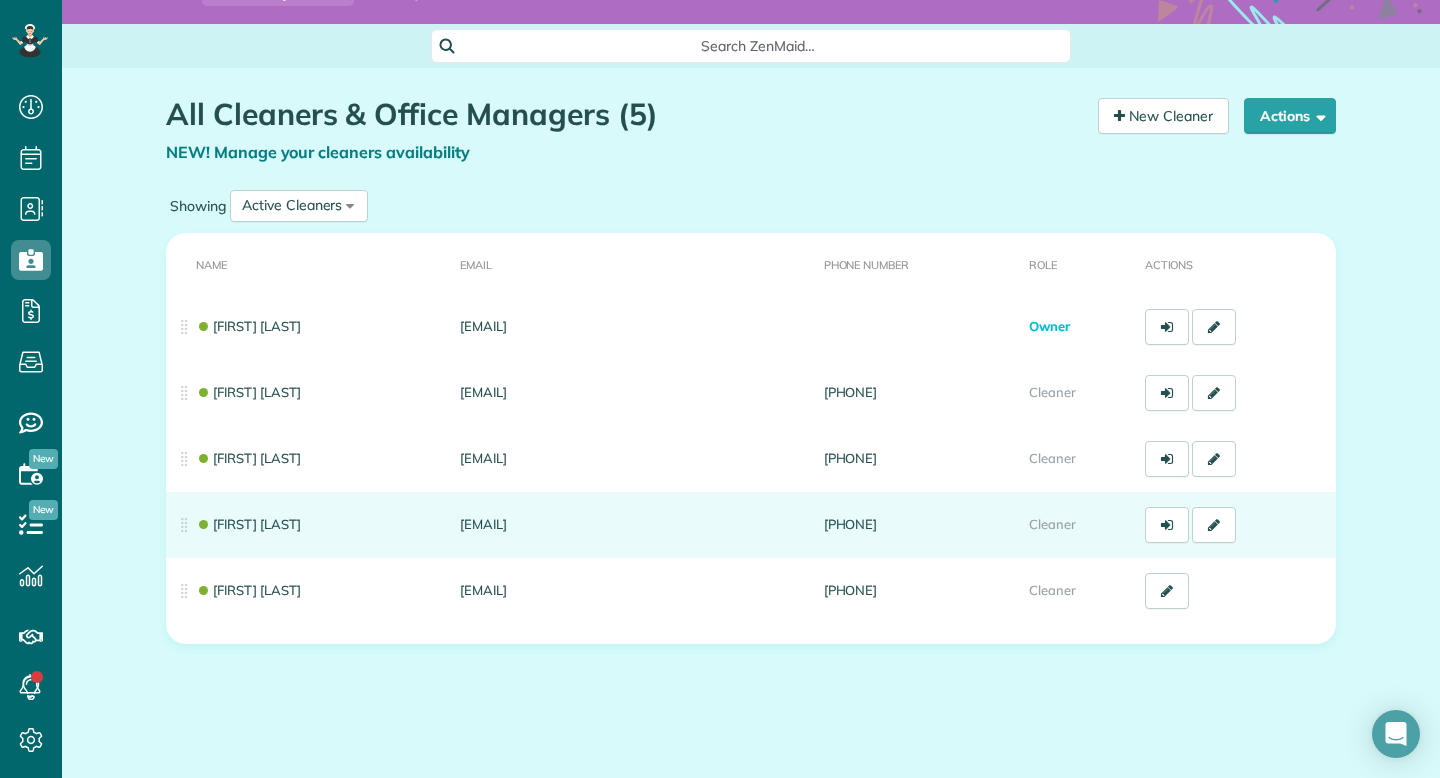 scroll, scrollTop: 102, scrollLeft: 0, axis: vertical 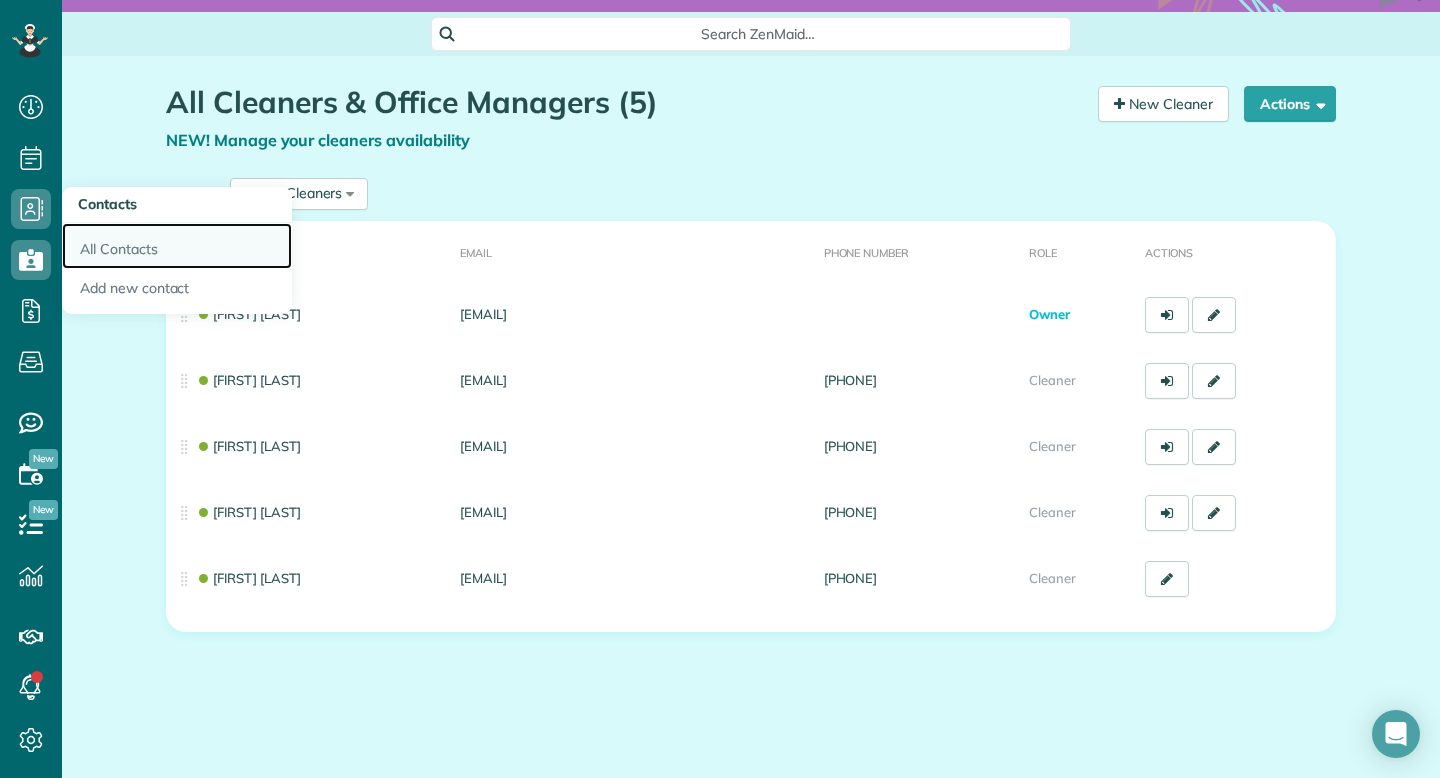 click on "All Contacts" at bounding box center (177, 246) 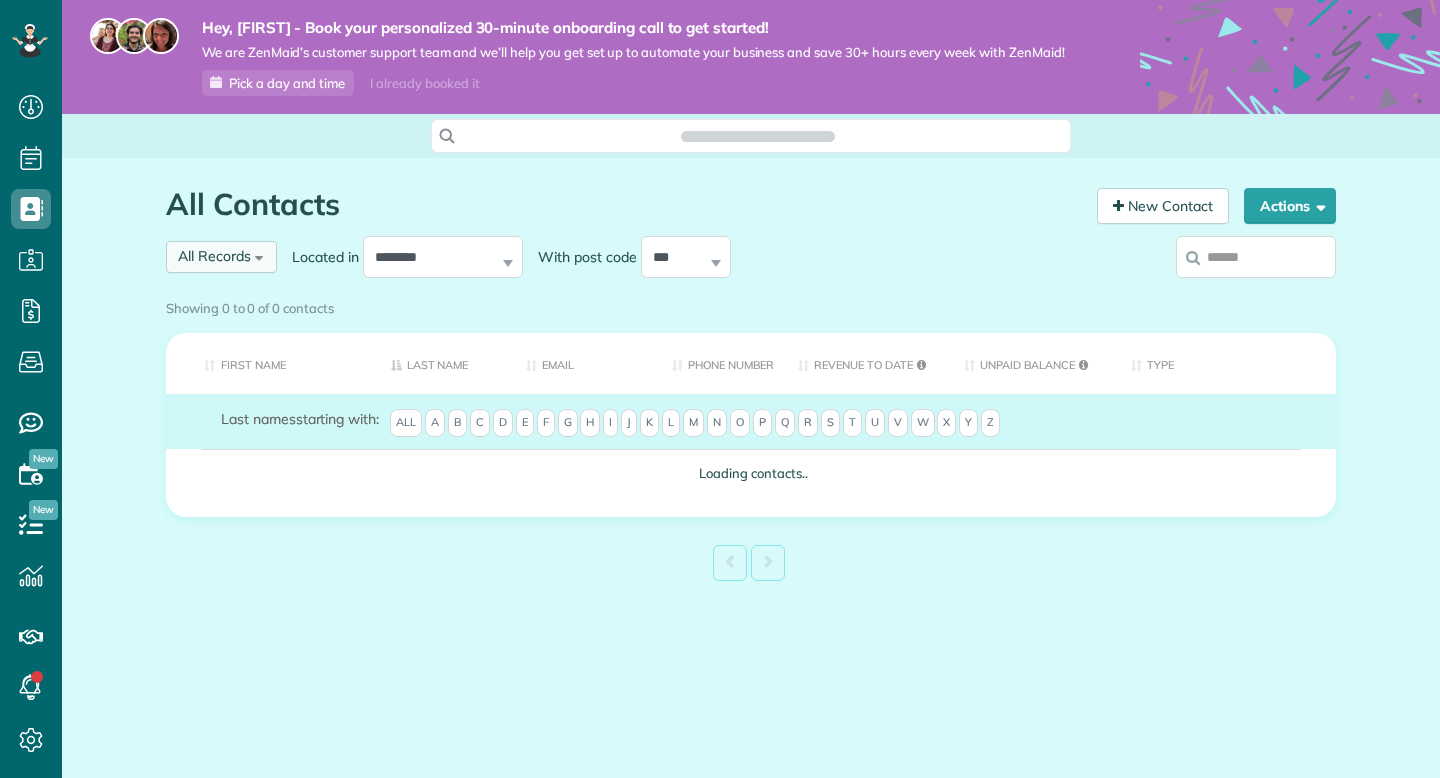 scroll, scrollTop: 0, scrollLeft: 0, axis: both 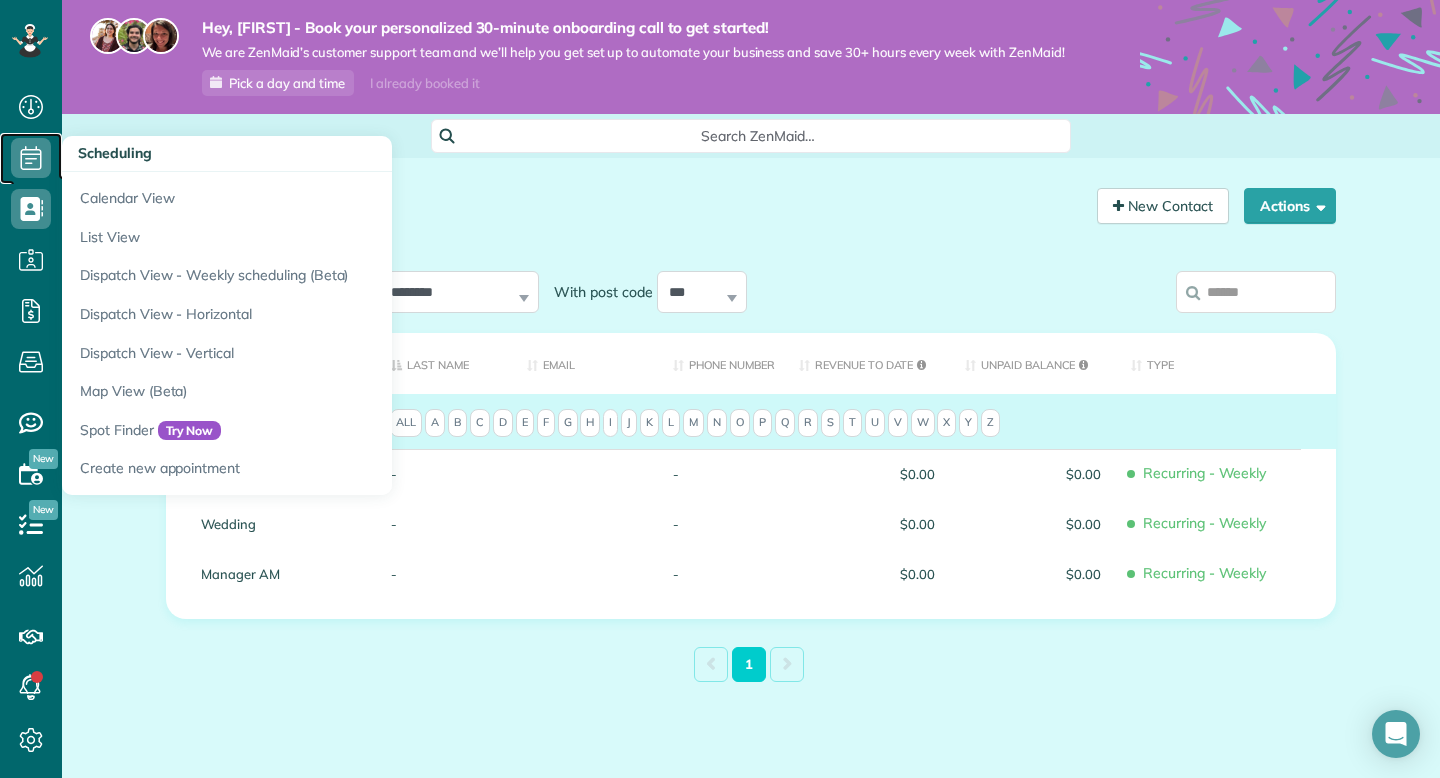 click 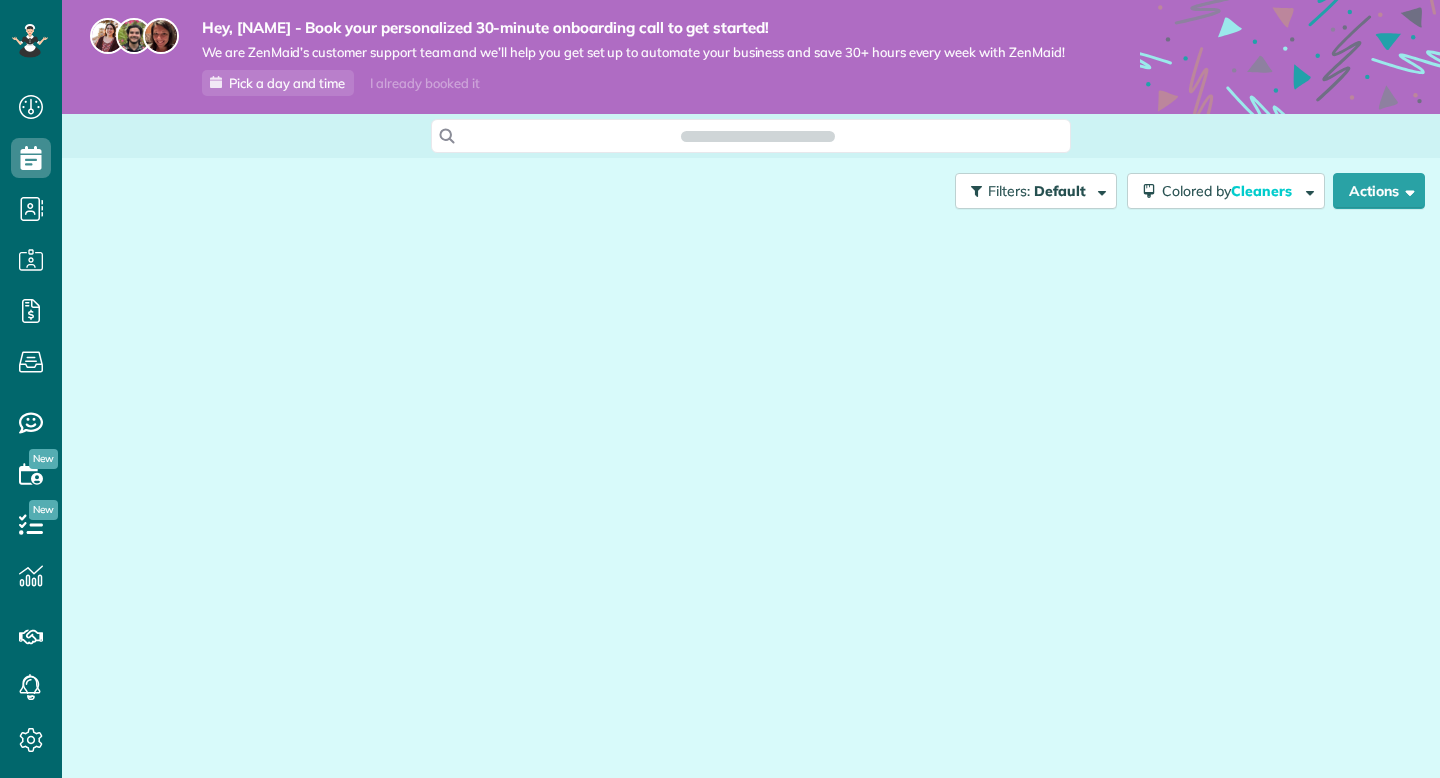scroll, scrollTop: 0, scrollLeft: 0, axis: both 